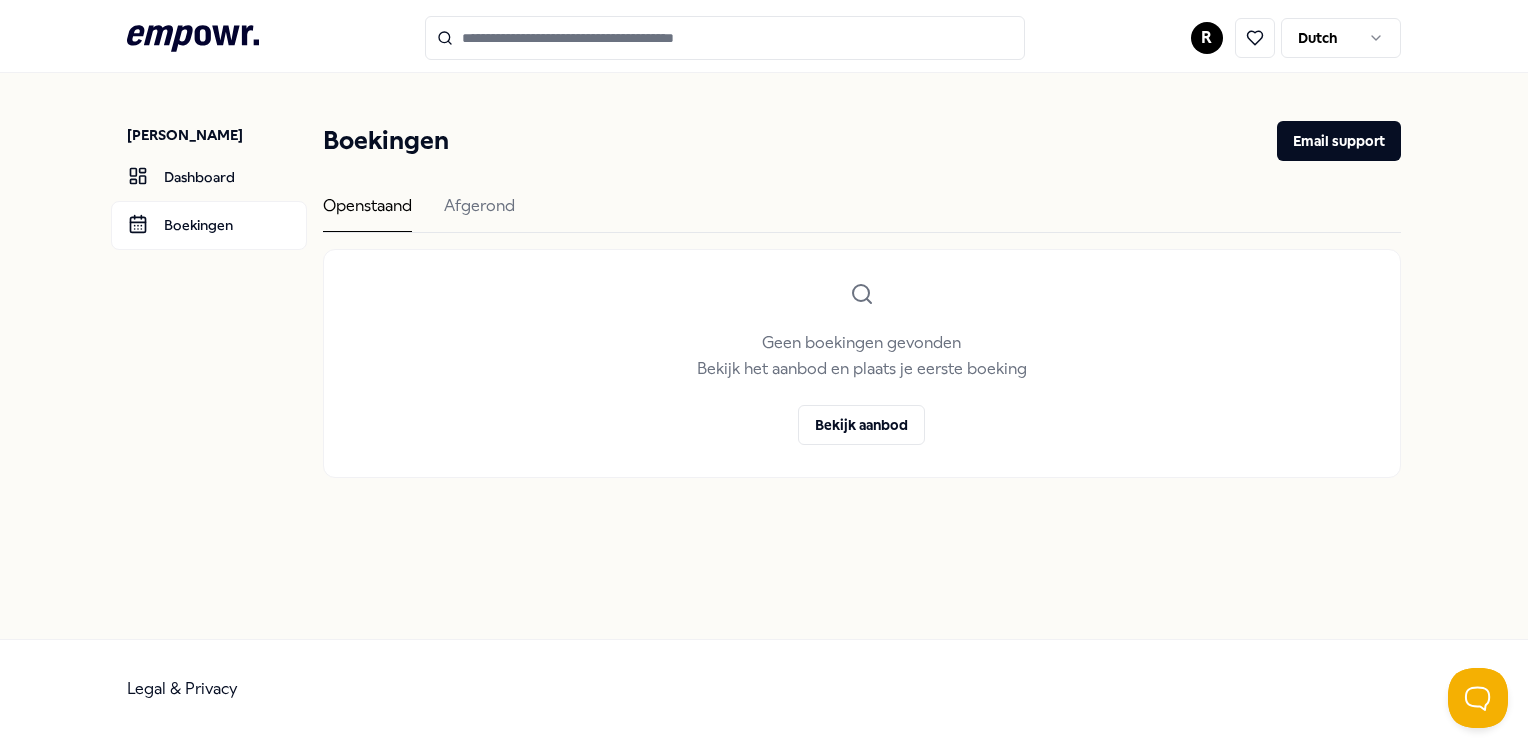 scroll, scrollTop: 0, scrollLeft: 0, axis: both 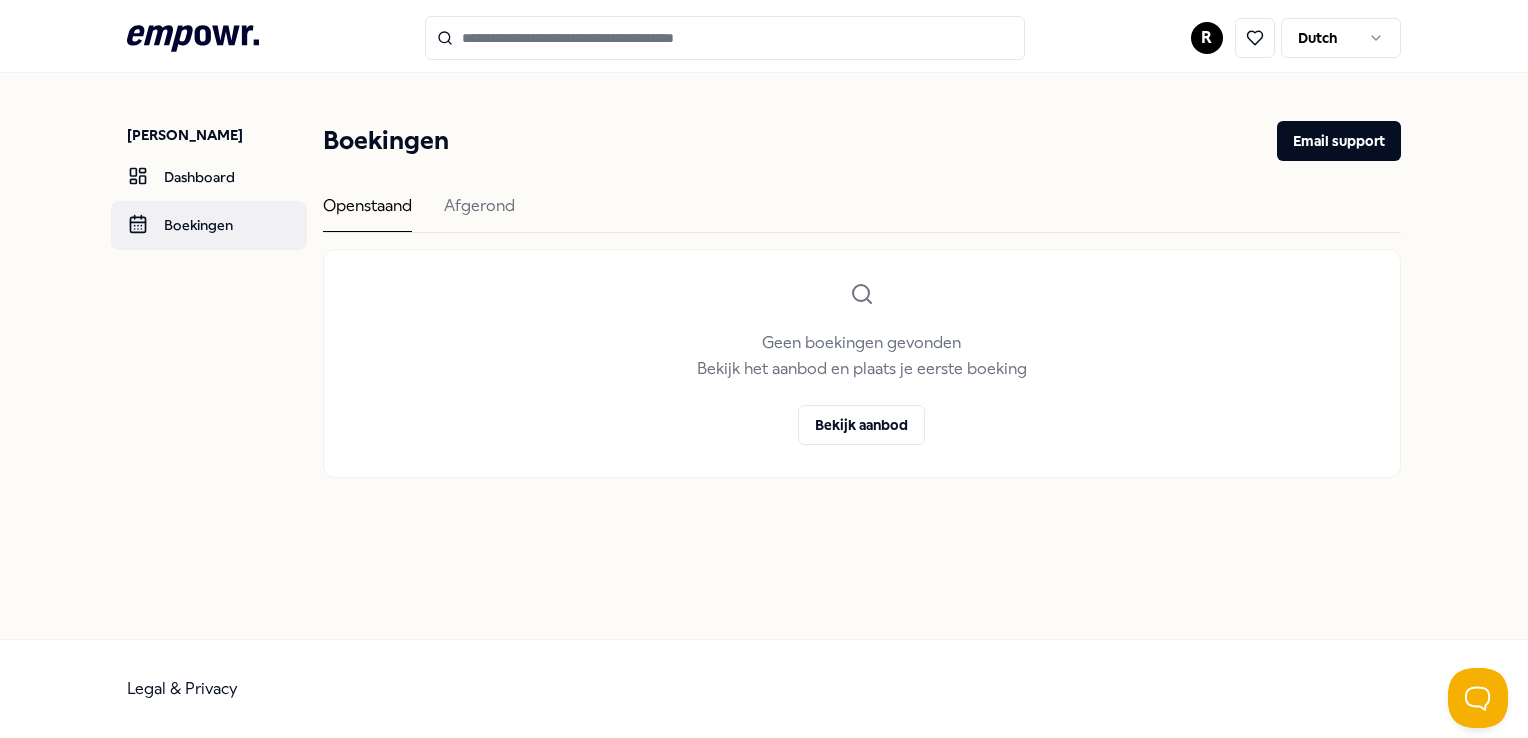click on "Boekingen" at bounding box center [209, 225] 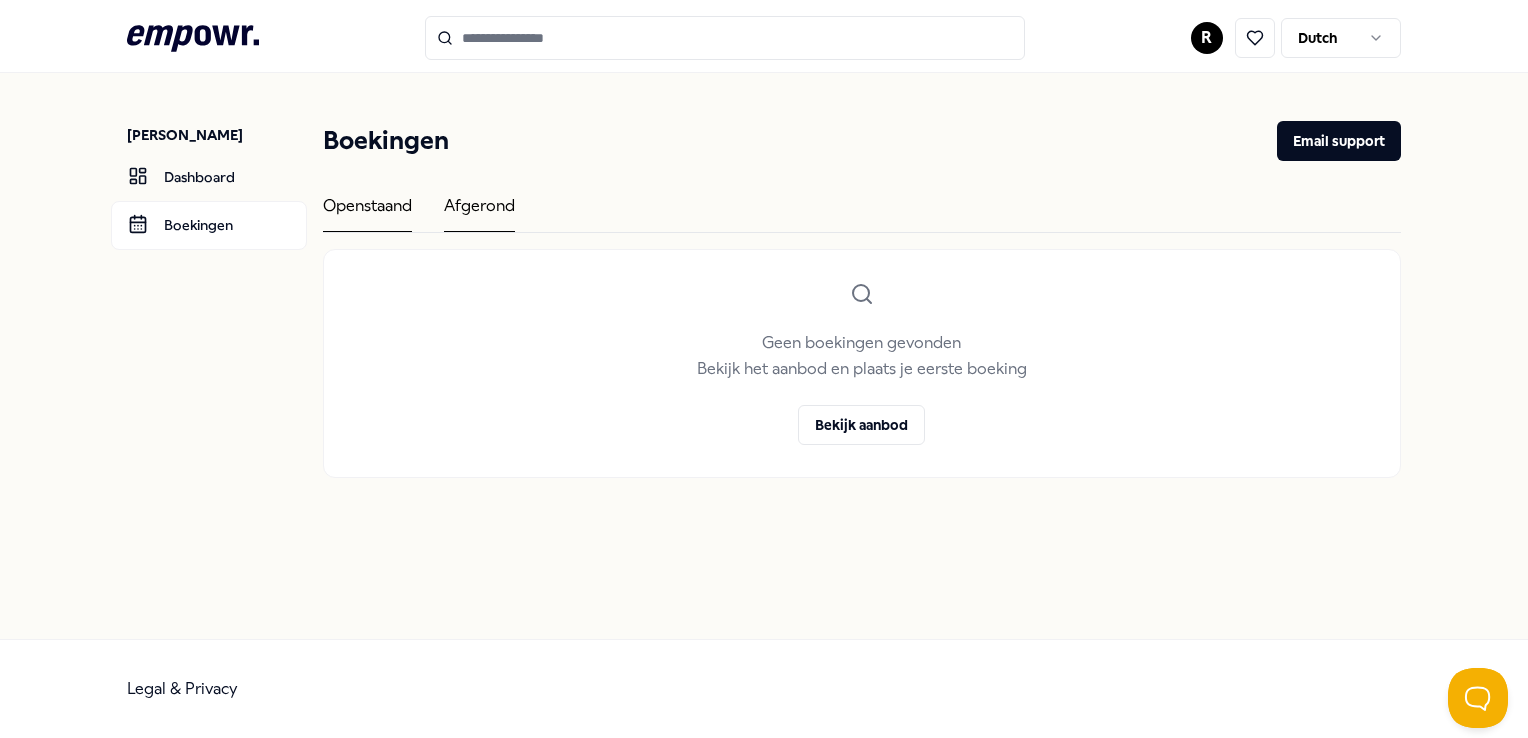 click on "Afgerond" at bounding box center (479, 212) 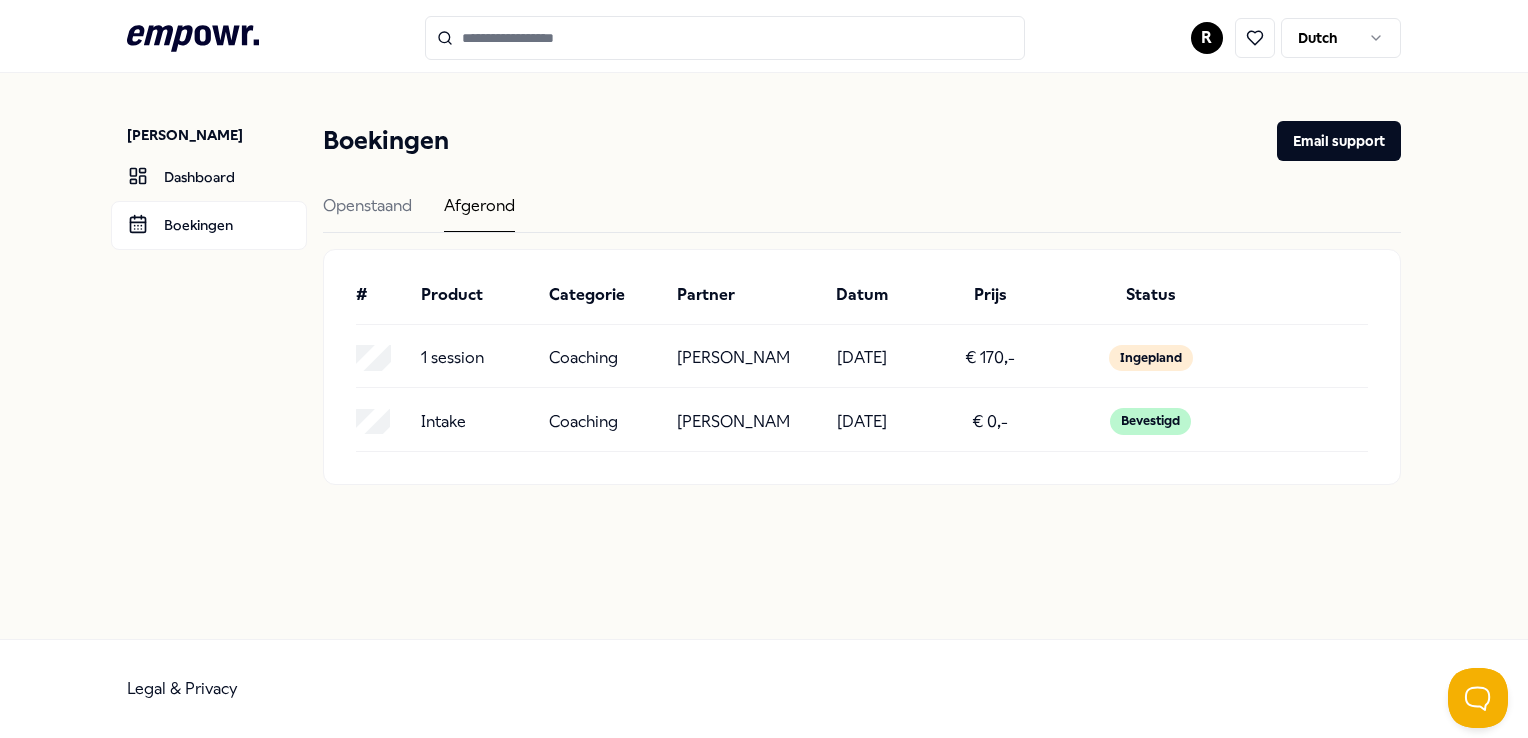 click at bounding box center (725, 38) 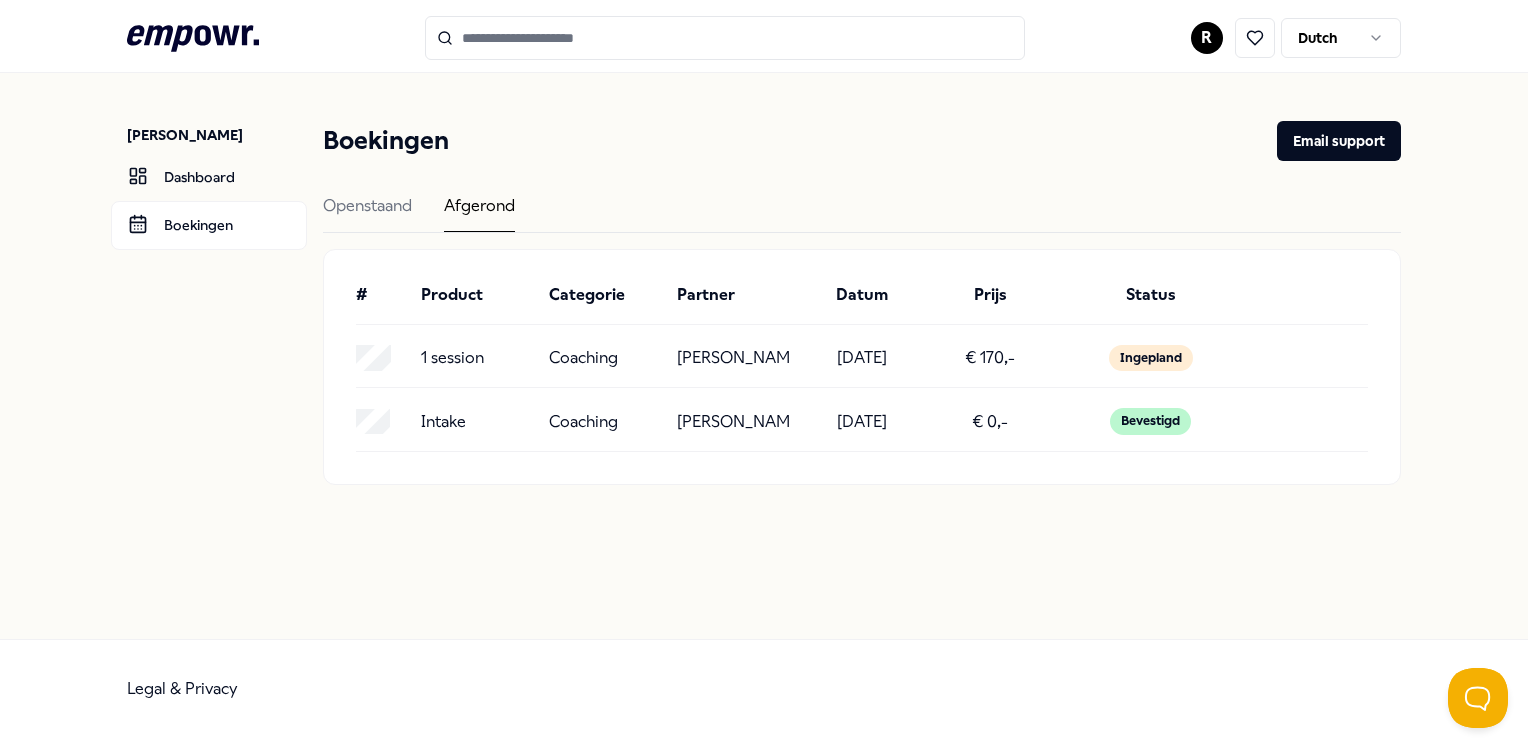 click 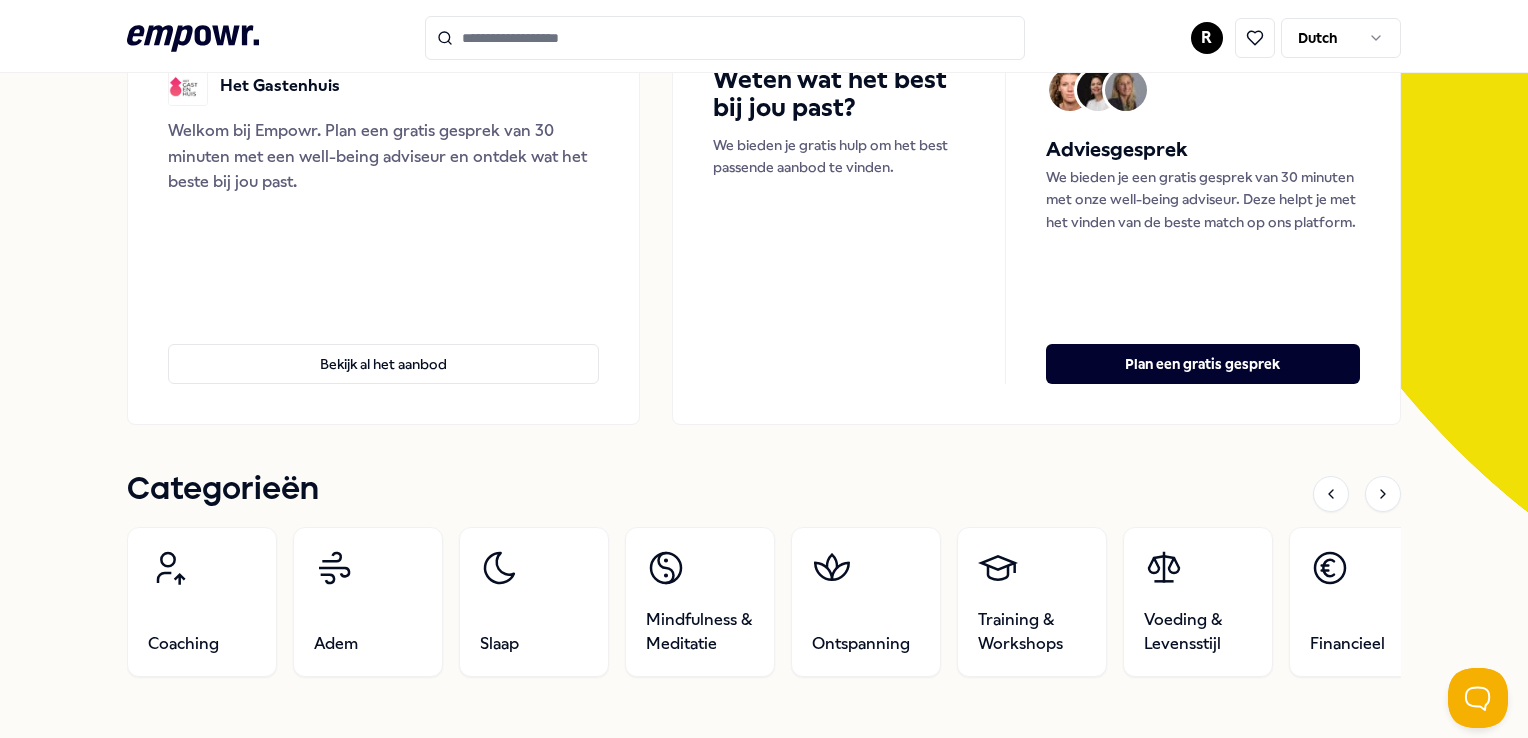scroll, scrollTop: 300, scrollLeft: 0, axis: vertical 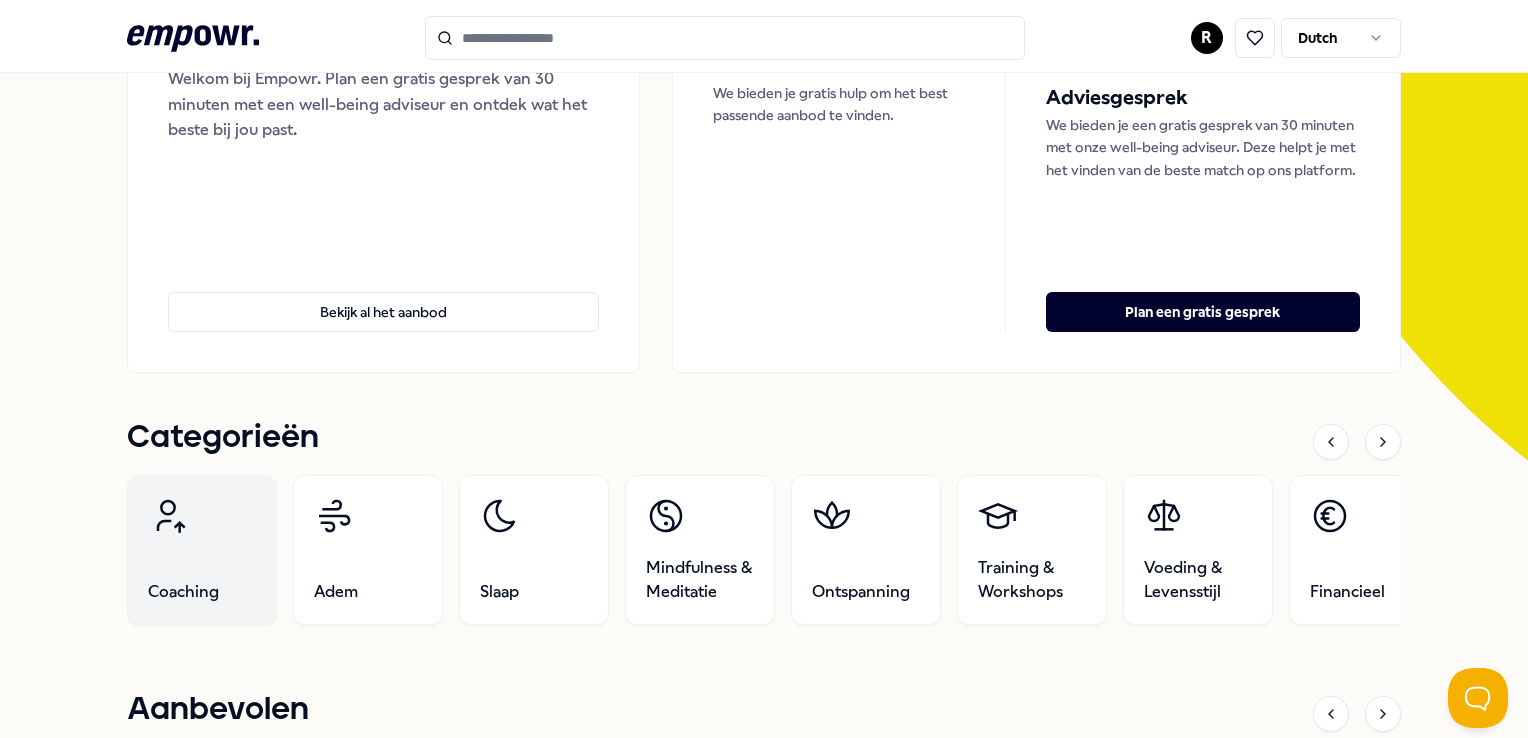 click on "Coaching" at bounding box center (202, 550) 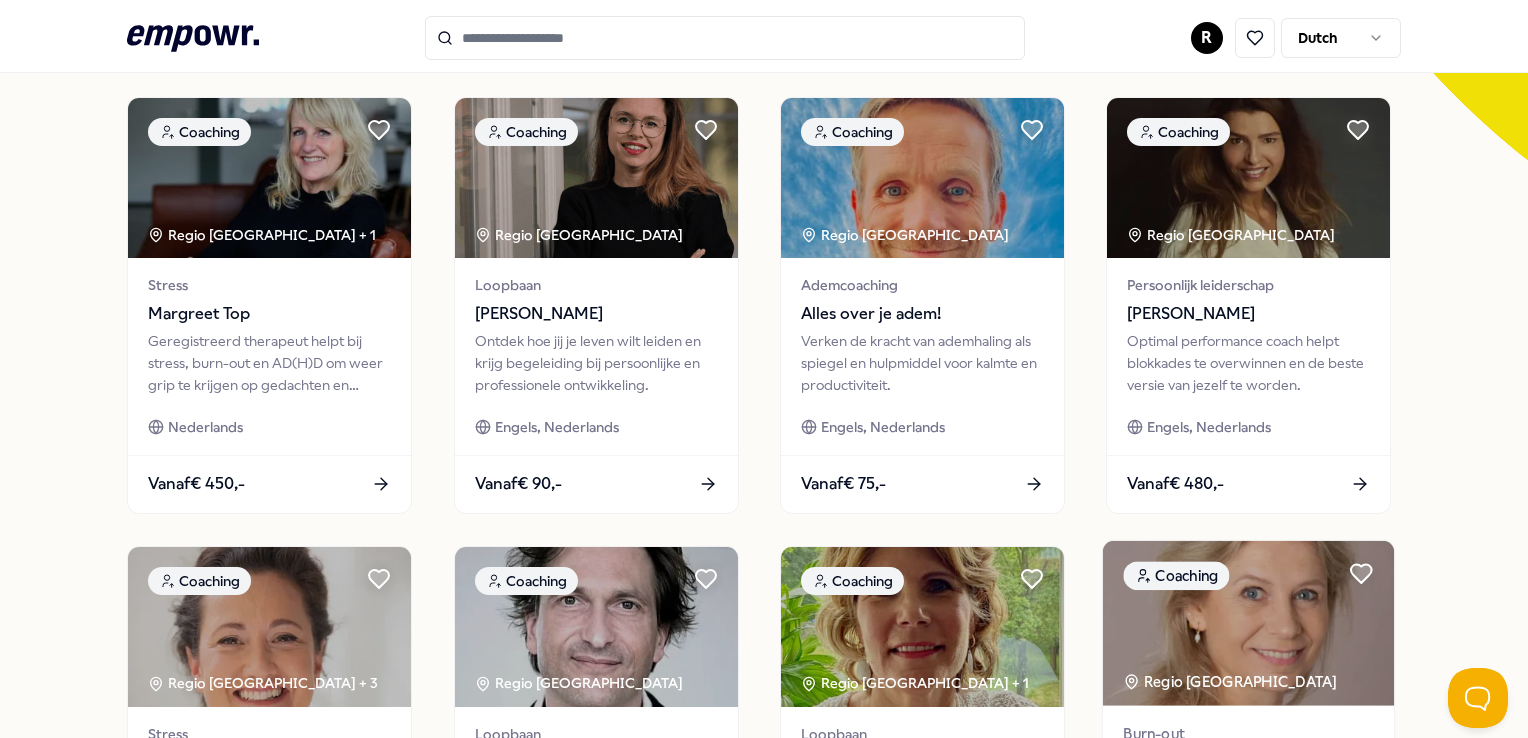 scroll, scrollTop: 1049, scrollLeft: 0, axis: vertical 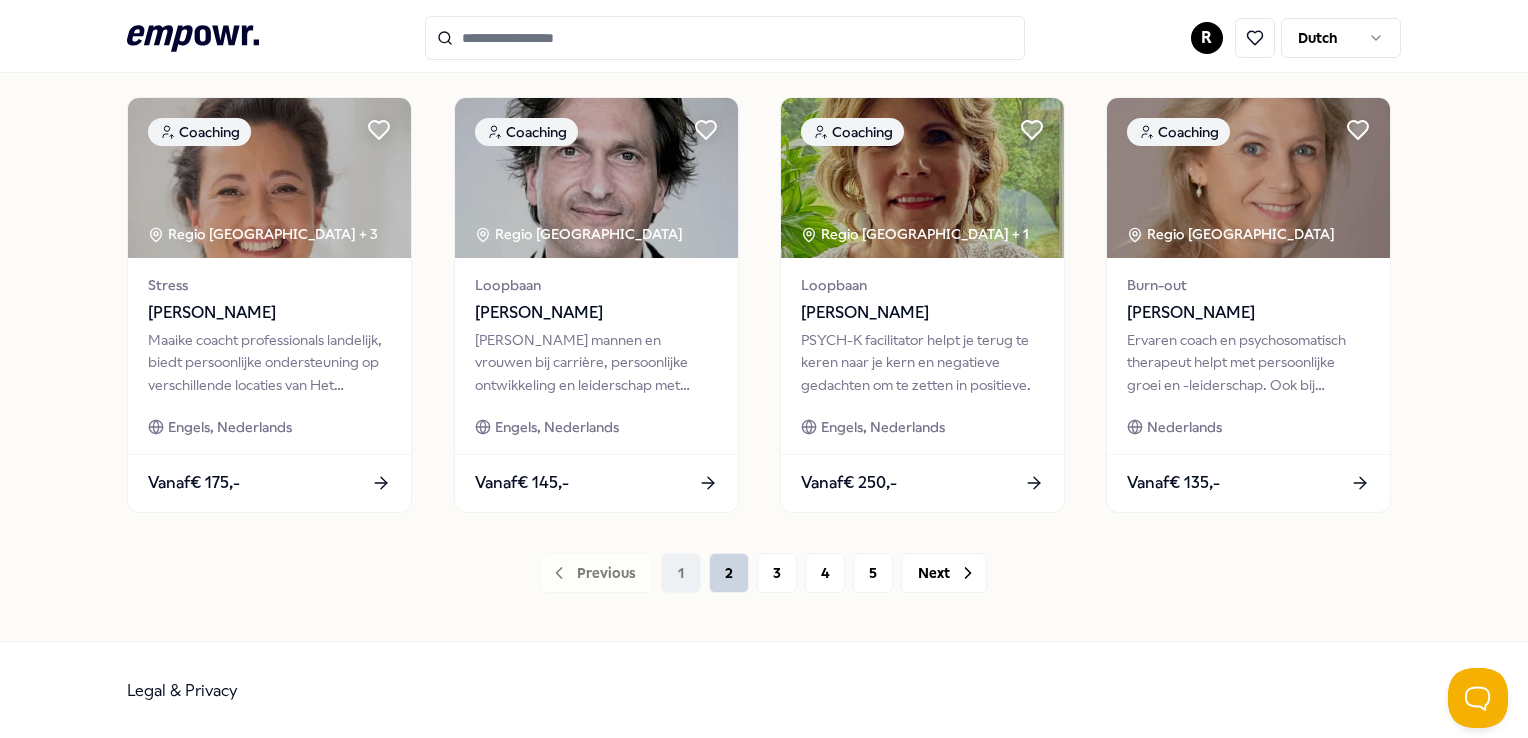 click on "2" at bounding box center [729, 573] 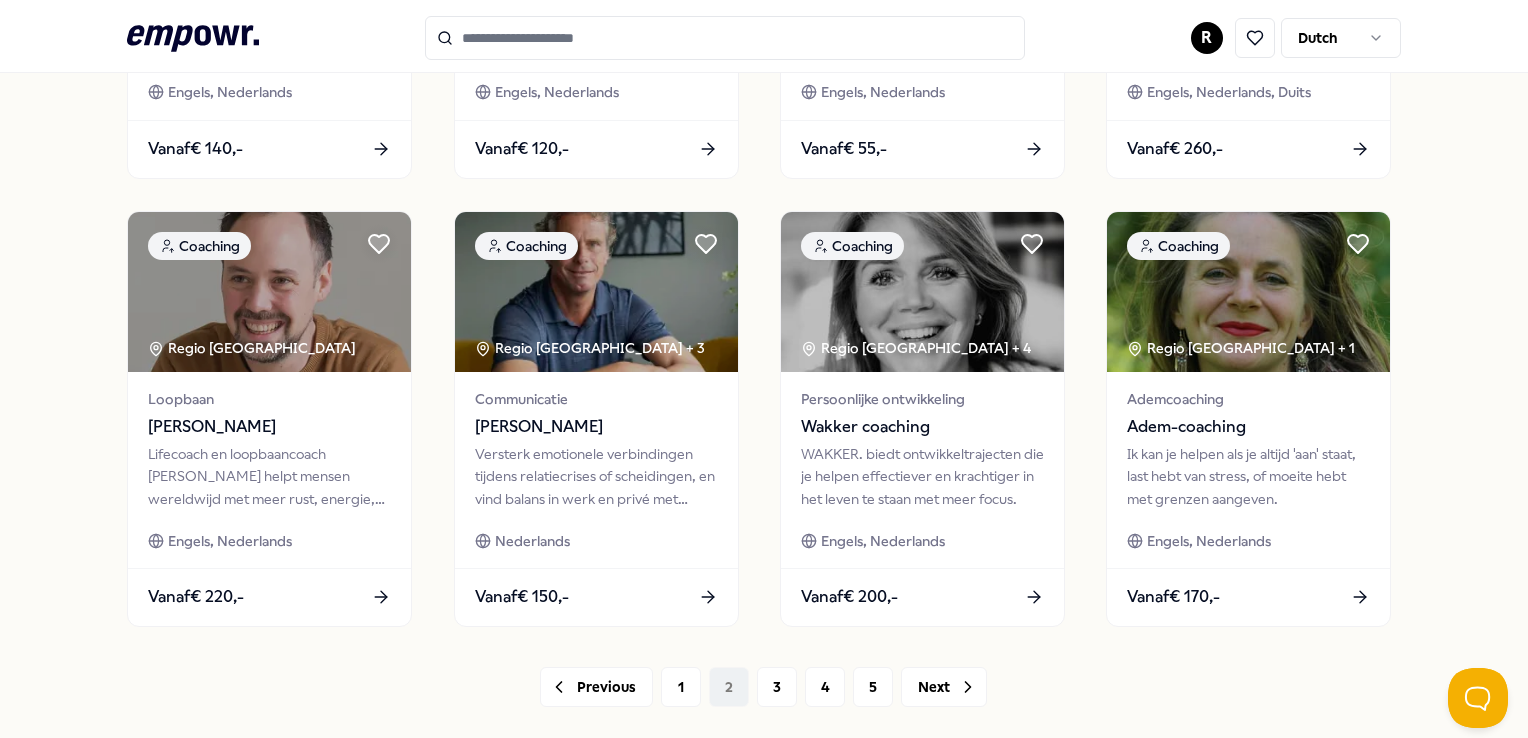scroll, scrollTop: 1049, scrollLeft: 0, axis: vertical 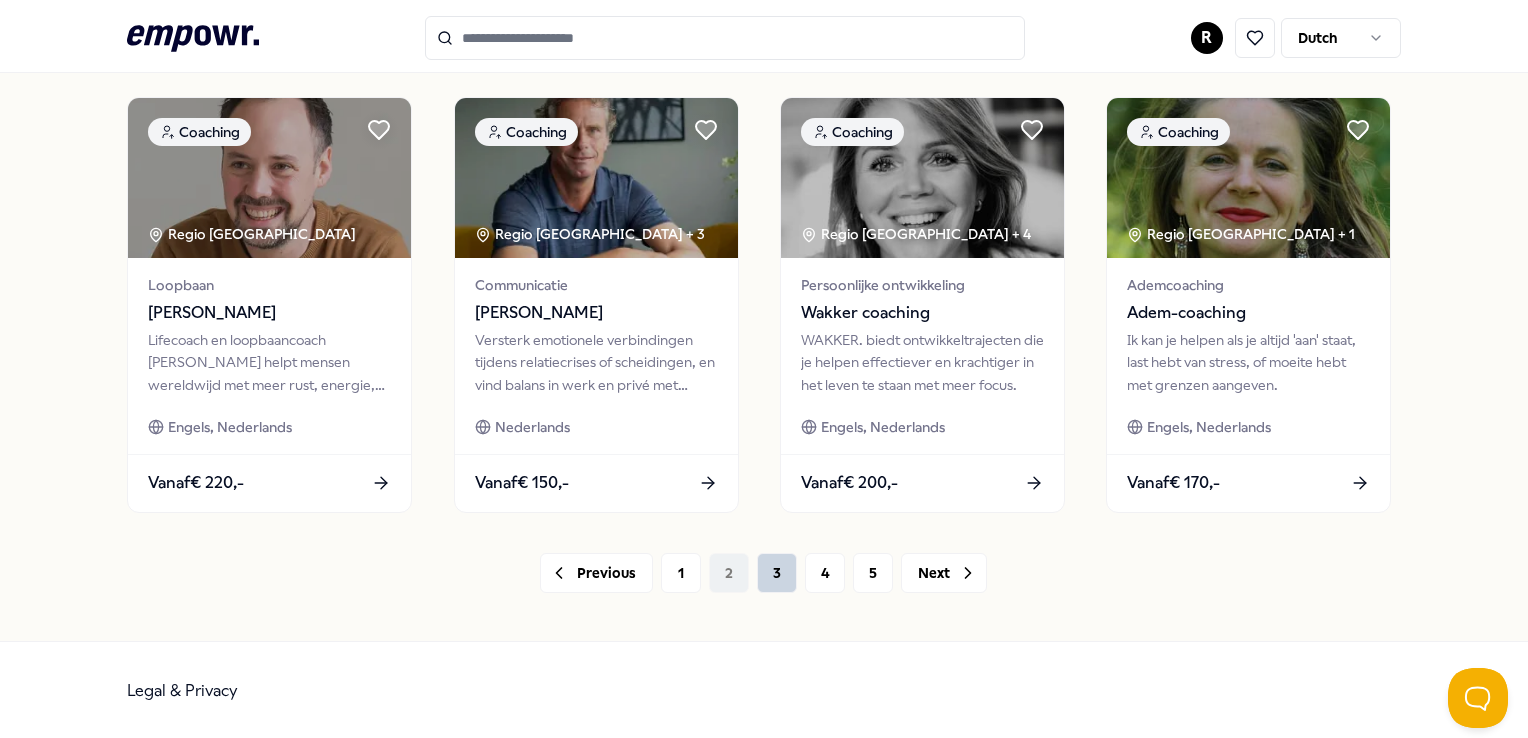 click on "3" at bounding box center (777, 573) 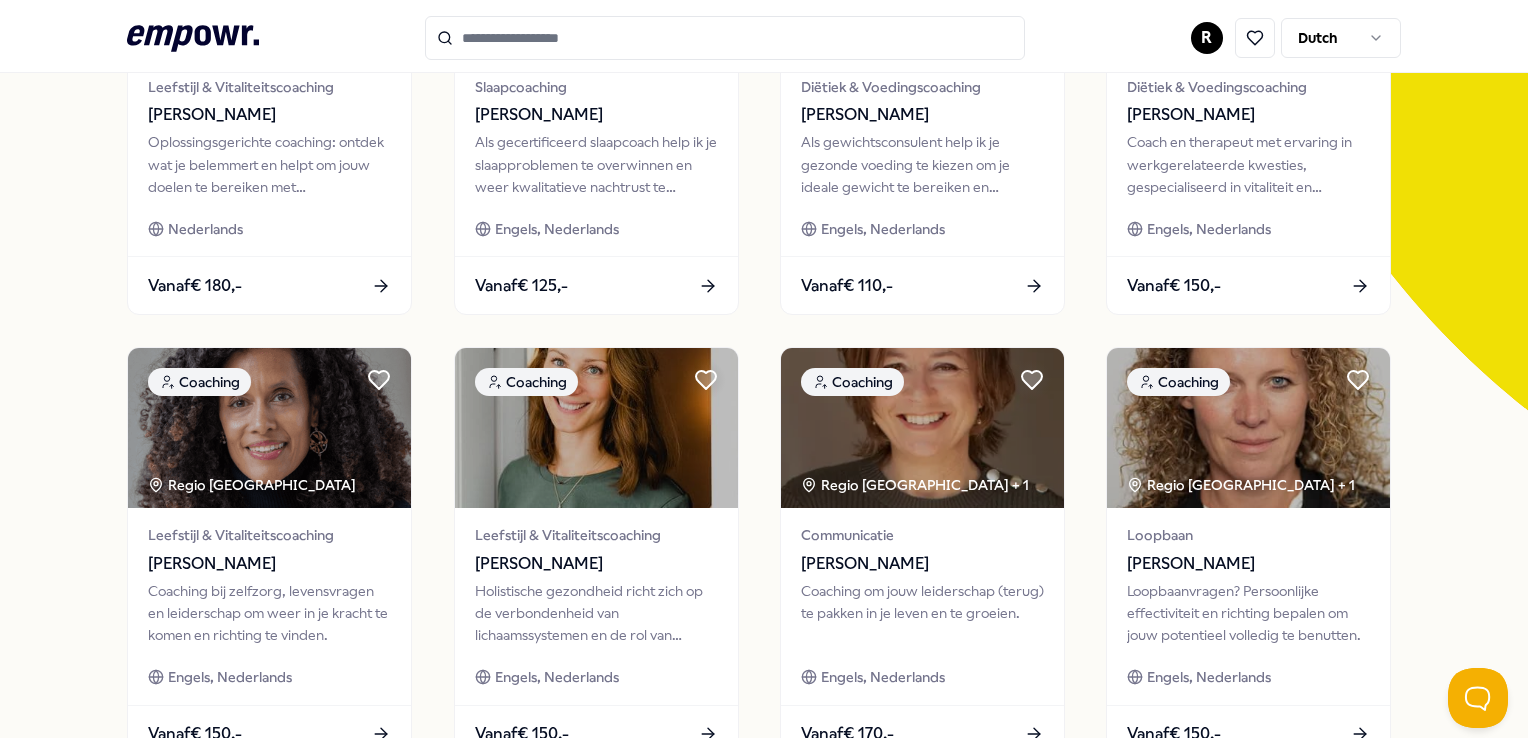 scroll, scrollTop: 349, scrollLeft: 0, axis: vertical 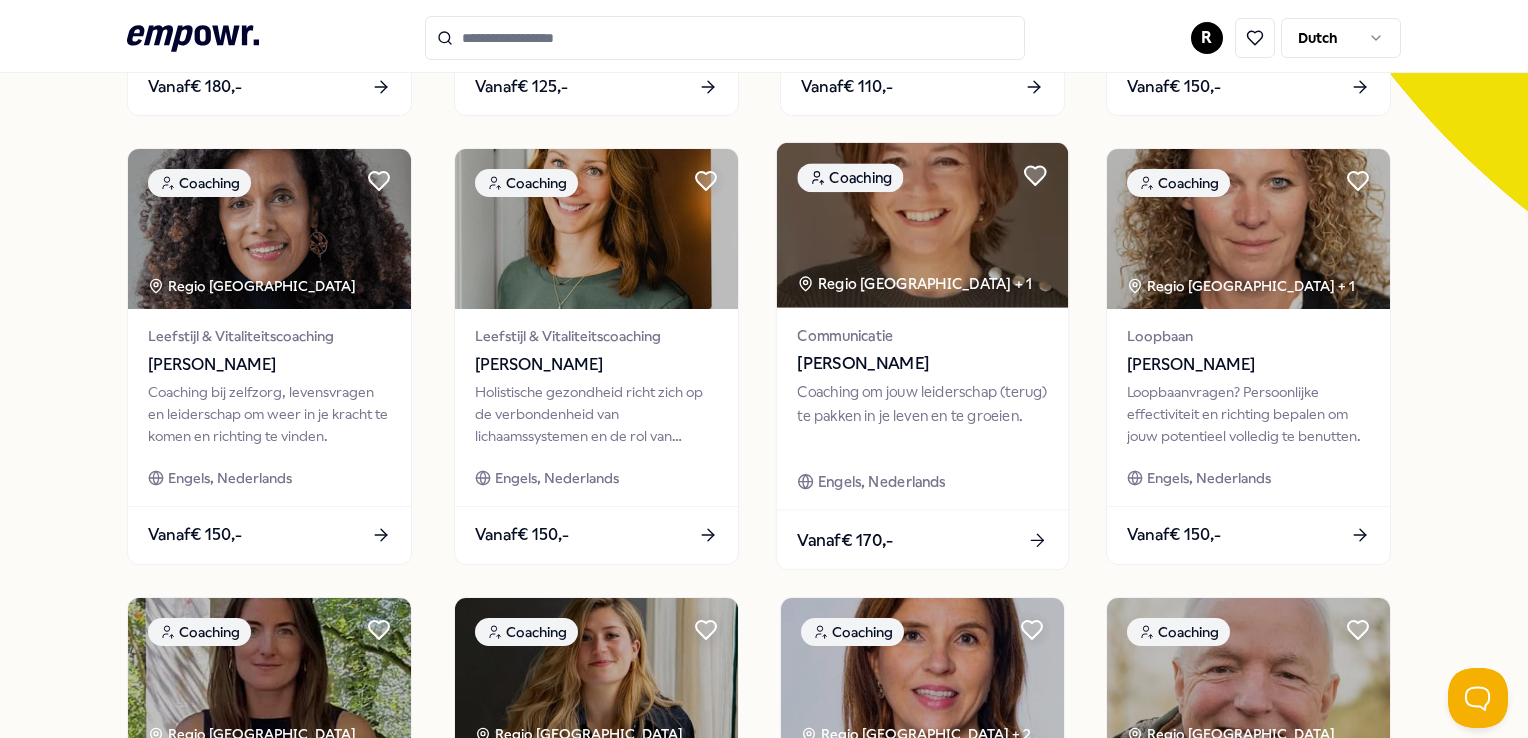 click on "Vanaf  € 170,-" at bounding box center [845, 540] 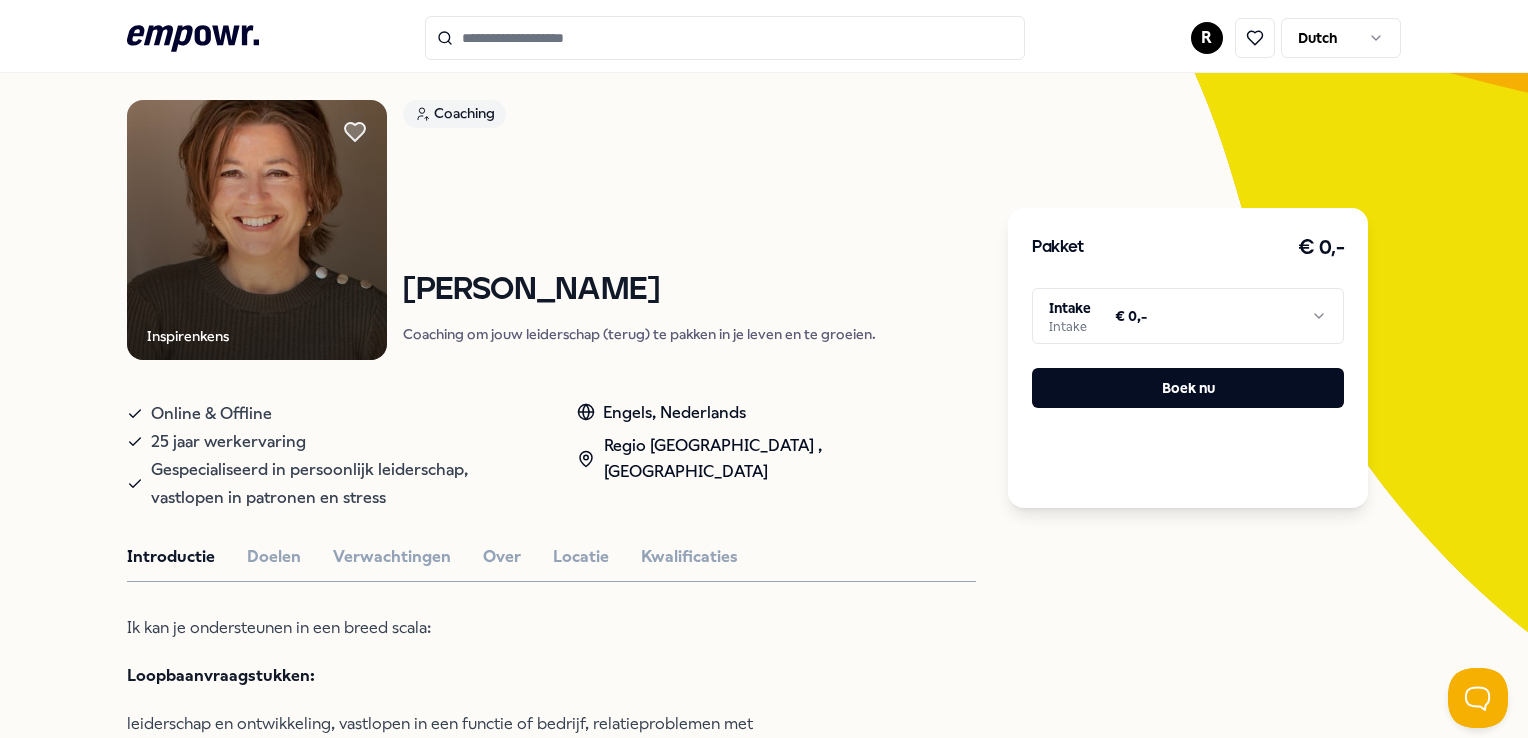 click on ".empowr-logo_svg__cls-1{fill:#03032f} R Dutch Alle categorieën   Self-care library Terug Inspirenkens Coaching [PERSON_NAME] Coaching om jouw leiderschap (terug) te pakken in je leven en te groeien. Online & Offline 25 jaar werkervaring Gespecialiseerd in persoonlijk leiderschap, vastlopen in patronen en stress Engels, [GEOGRAPHIC_DATA] , Regio  West  NL  Introductie Doelen Verwachtingen Over Locatie Kwalificaties Ik kan je ondersteunen in een breed scala: Loopbaanvraagstukken:  leiderschap en ontwikkeling, vastlopen in een functie of bedrijf, relatieproblemen met collega’s, balans werk privé, sparringpartner, reorganisaties, vaststellingsovereenkomsten en exit trajecten. Levensvraagstukken:  vastlopen in patronen, veerkracht, storende gedachten, persoonlijke ontwikkeling, relatie, rouw, burn-out, vertrouwen, perfectionisme, zingeving, intuïtie, hoogsensitiviteit. Beoordelingen  Anoniem     Anoniem Anoniem Aanbevolen Coaching Regio  [GEOGRAPHIC_DATA]    + 1 Grenzen stellen [PERSON_NAME][GEOGRAPHIC_DATA] Vanaf" at bounding box center (764, 369) 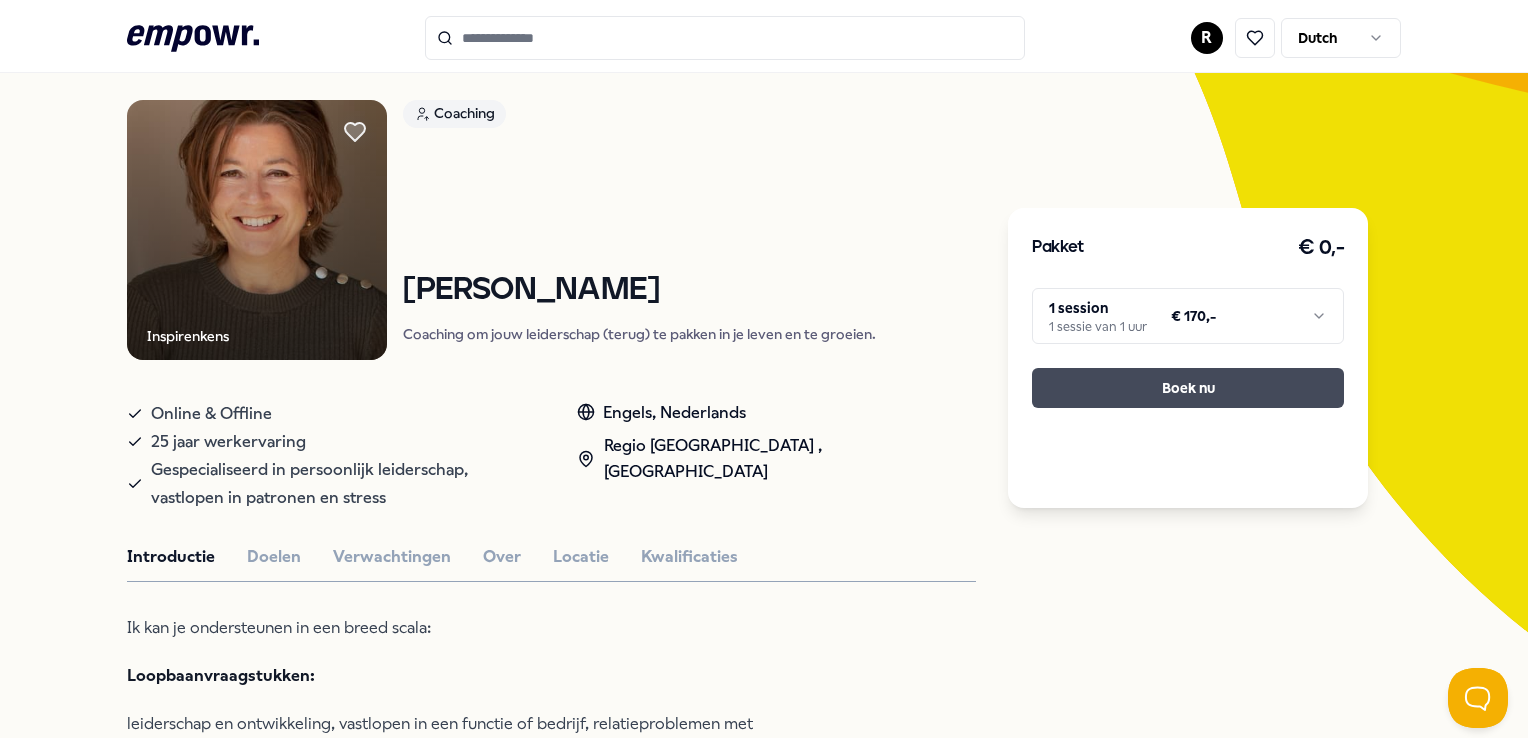 click on "Boek nu" at bounding box center (1188, 388) 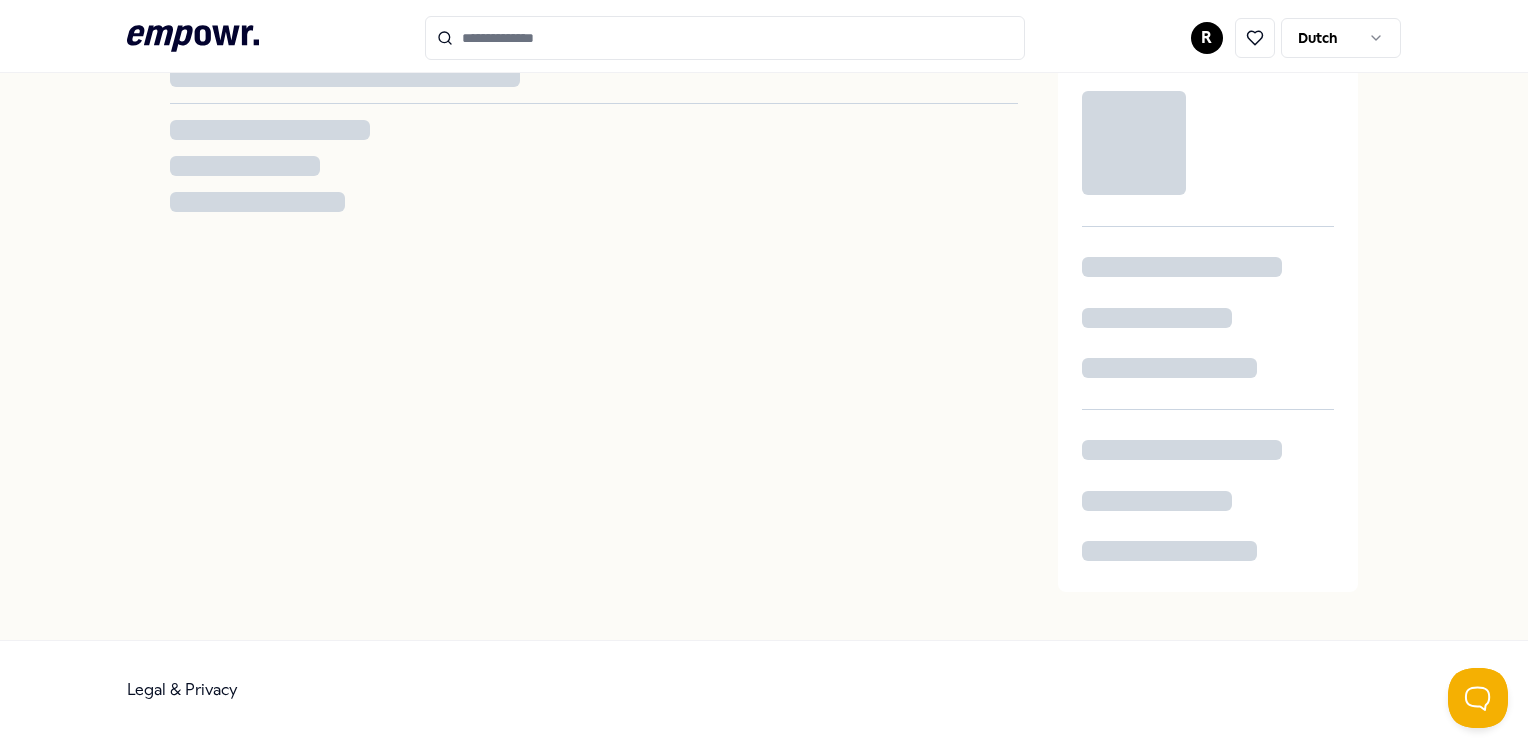 scroll, scrollTop: 128, scrollLeft: 0, axis: vertical 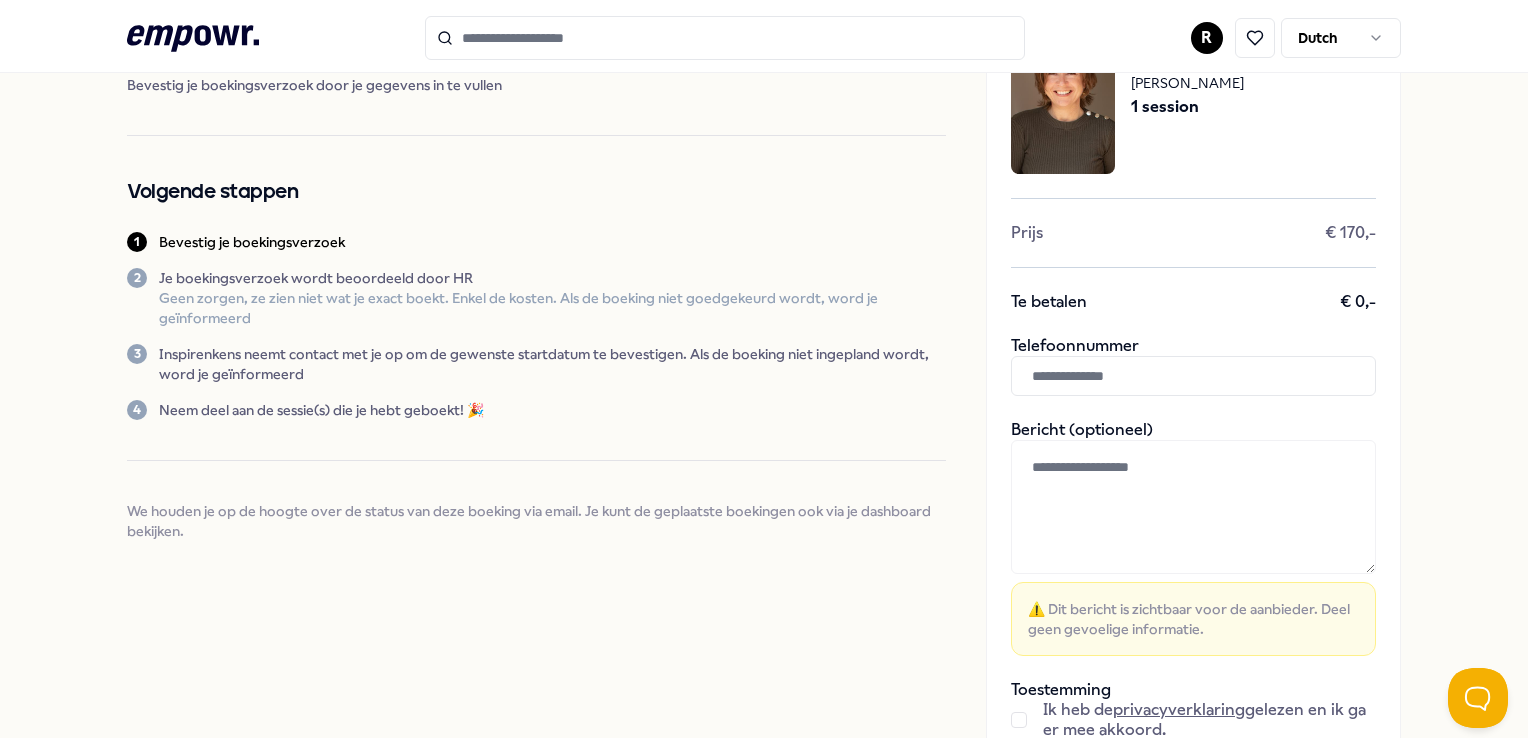 click at bounding box center (1193, 376) 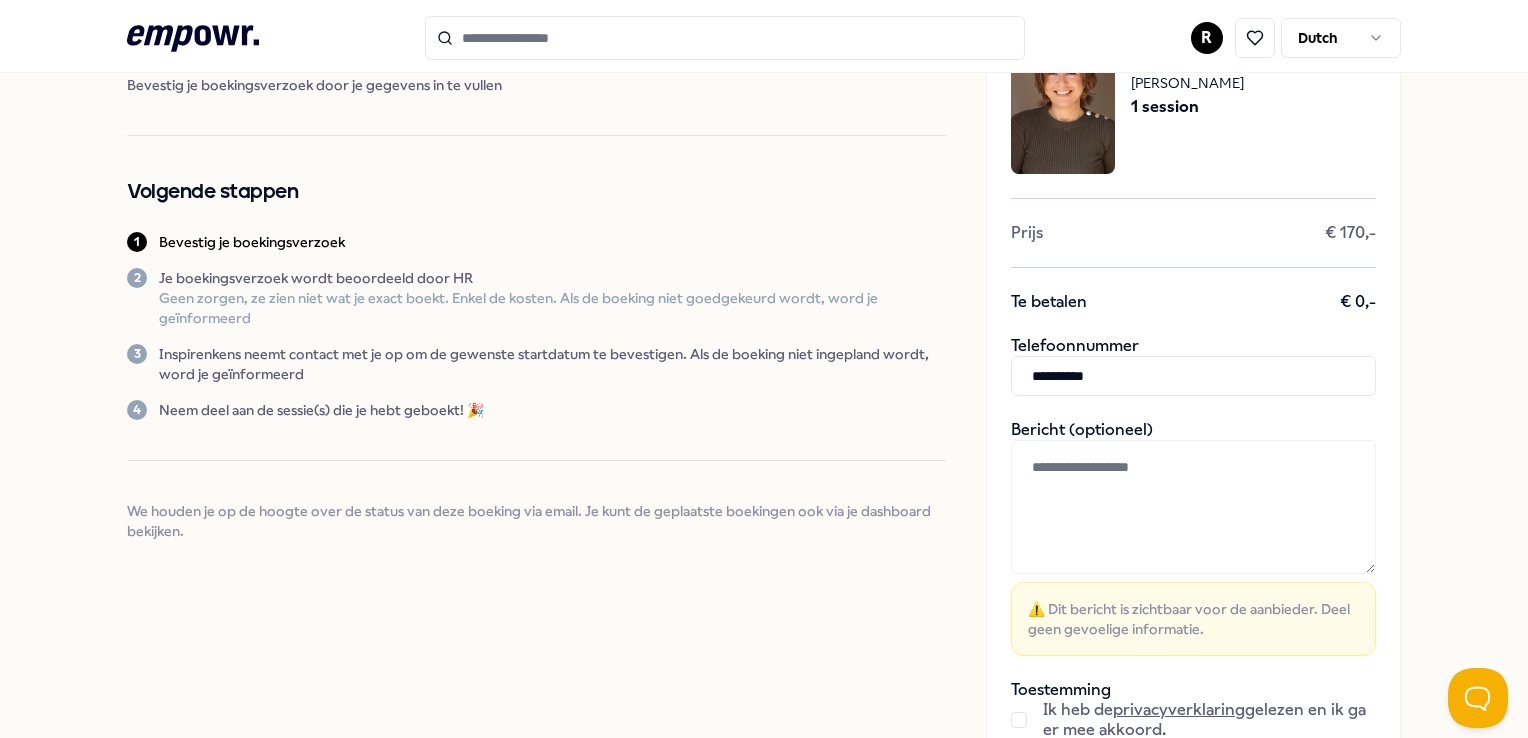 type on "**********" 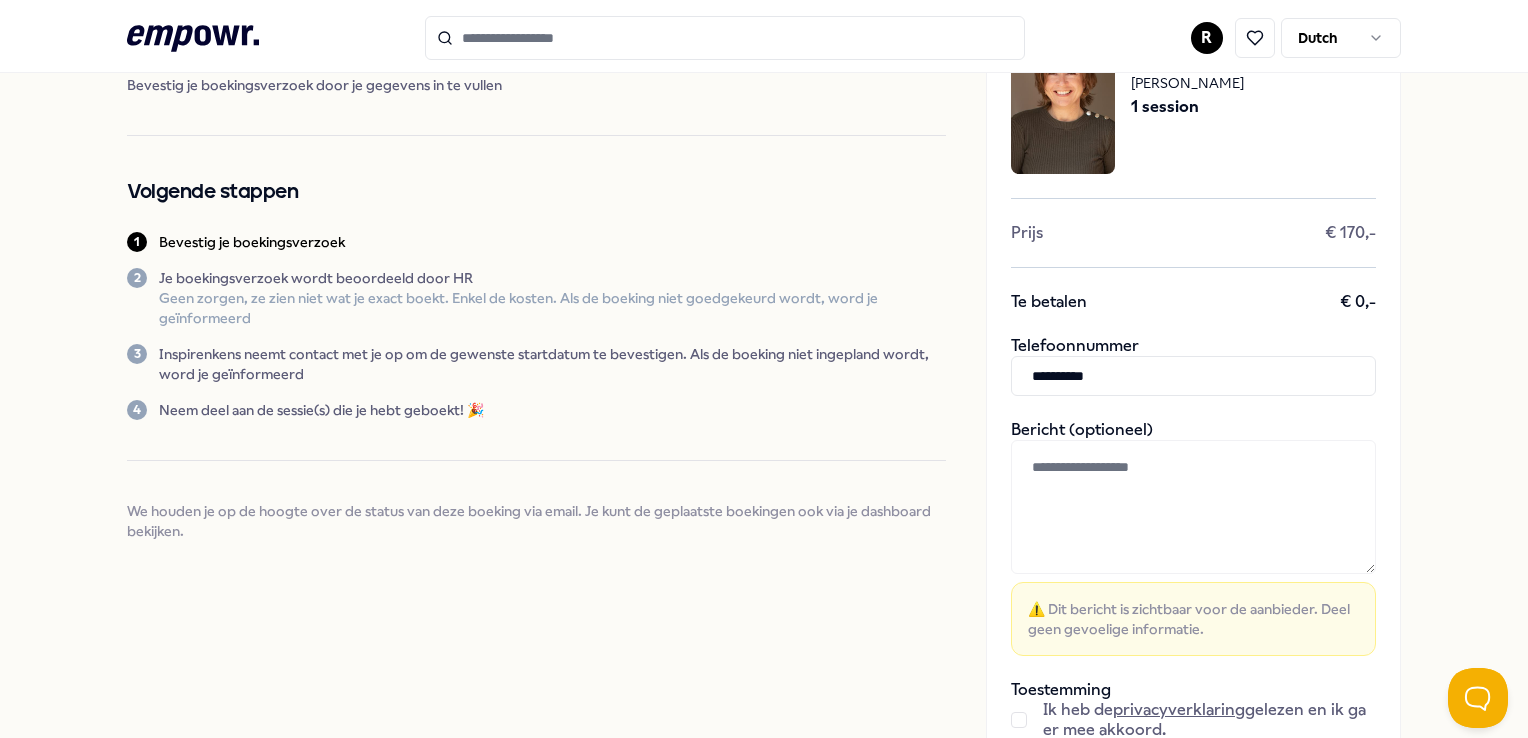 click at bounding box center (1193, 507) 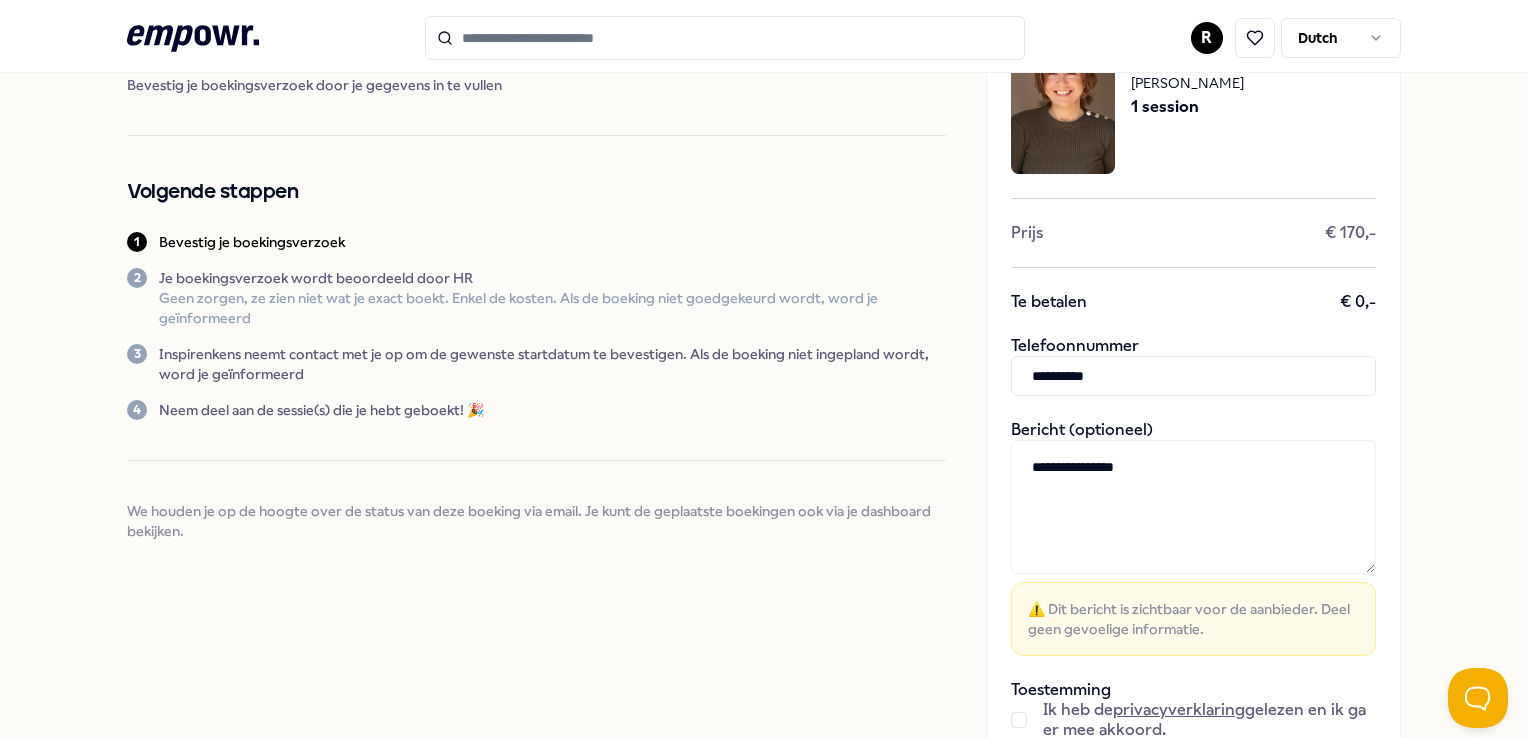drag, startPoint x: 1176, startPoint y: 470, endPoint x: 989, endPoint y: 478, distance: 187.17105 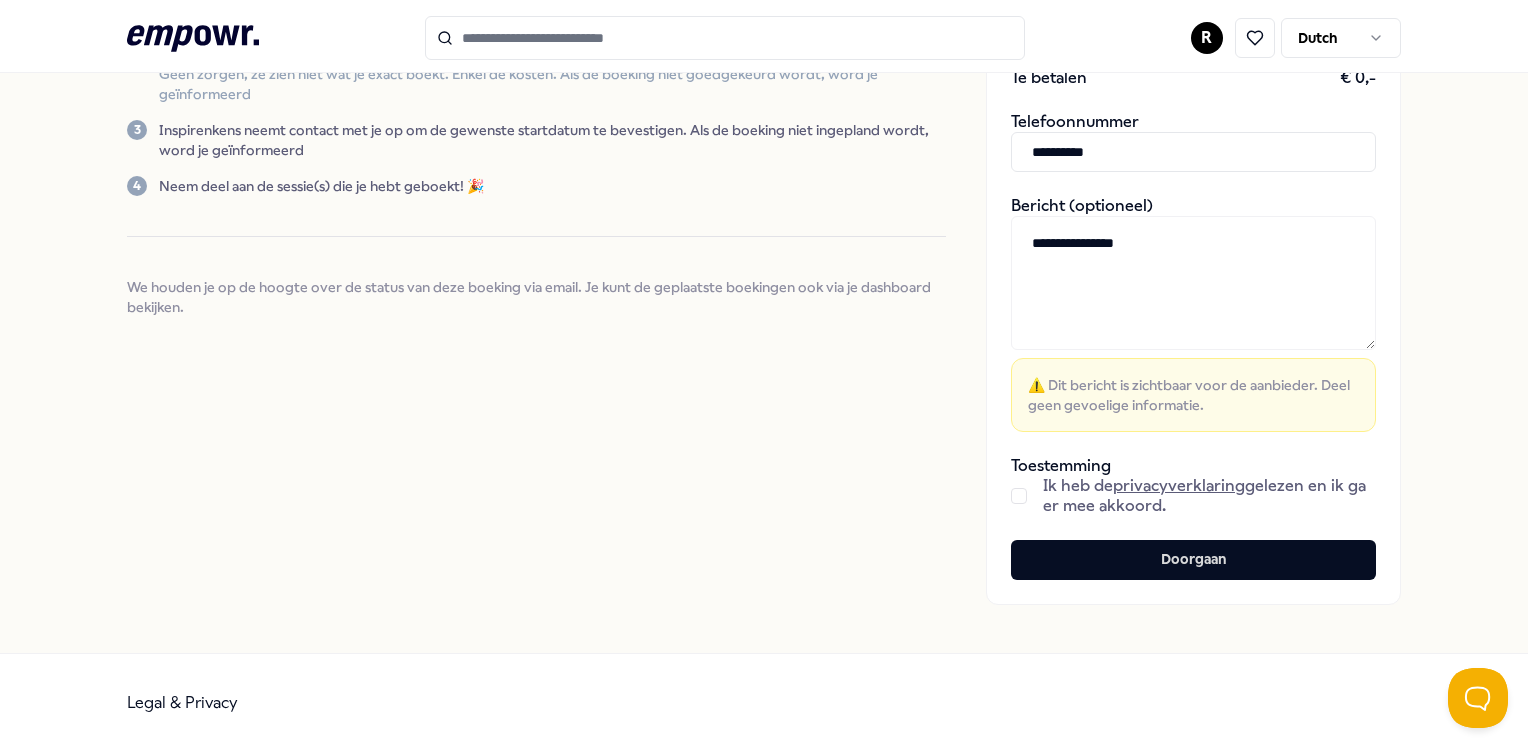 scroll, scrollTop: 364, scrollLeft: 0, axis: vertical 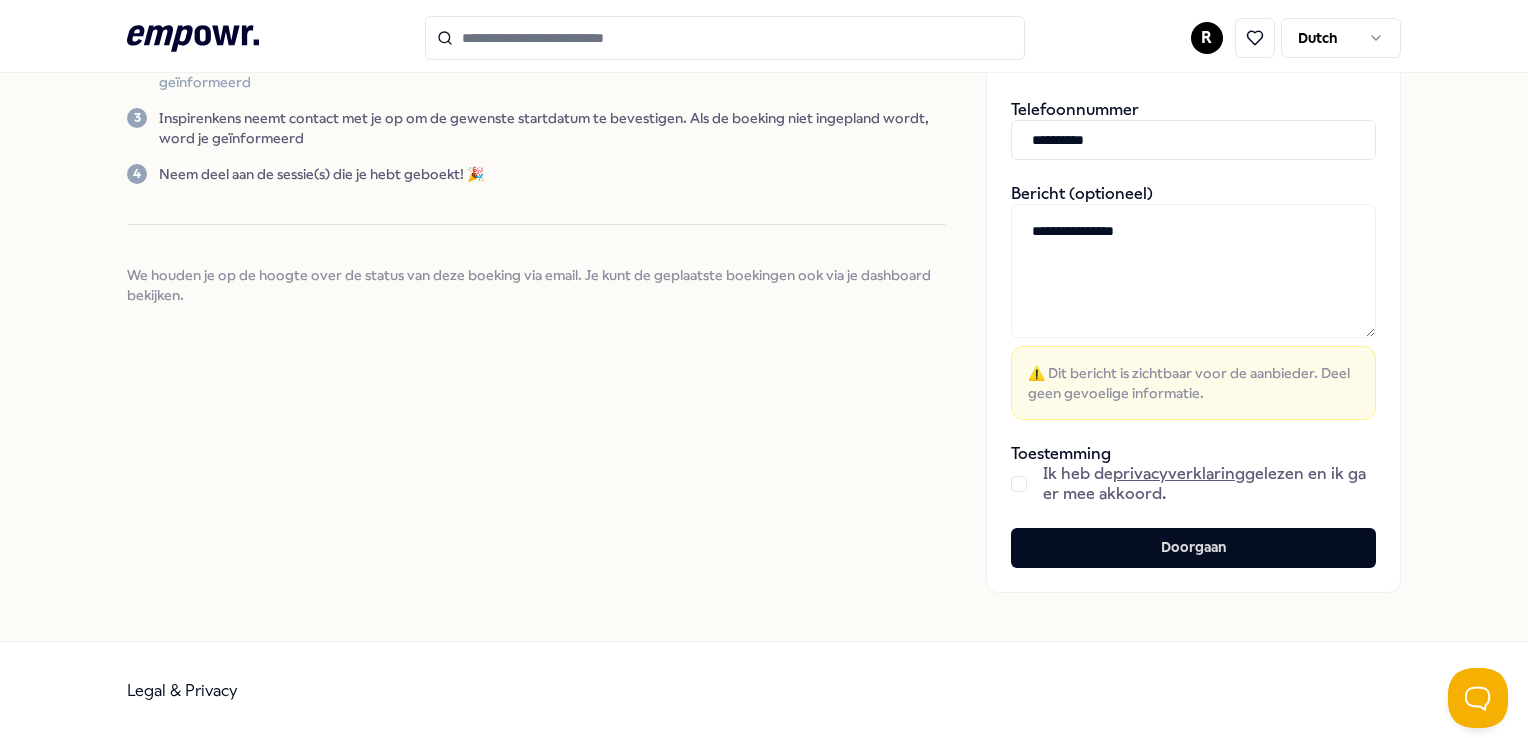 type on "**********" 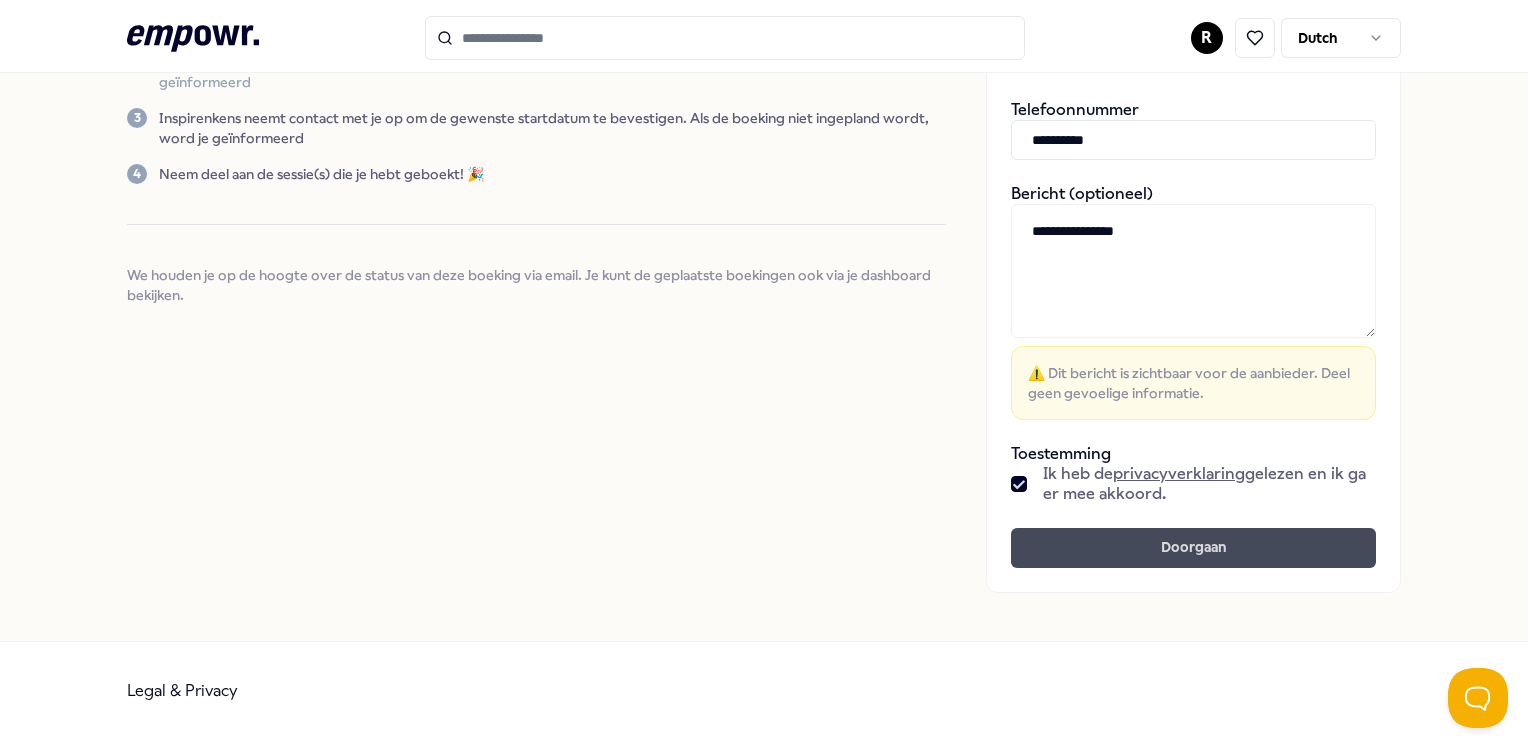 click on "Doorgaan" at bounding box center (1193, 548) 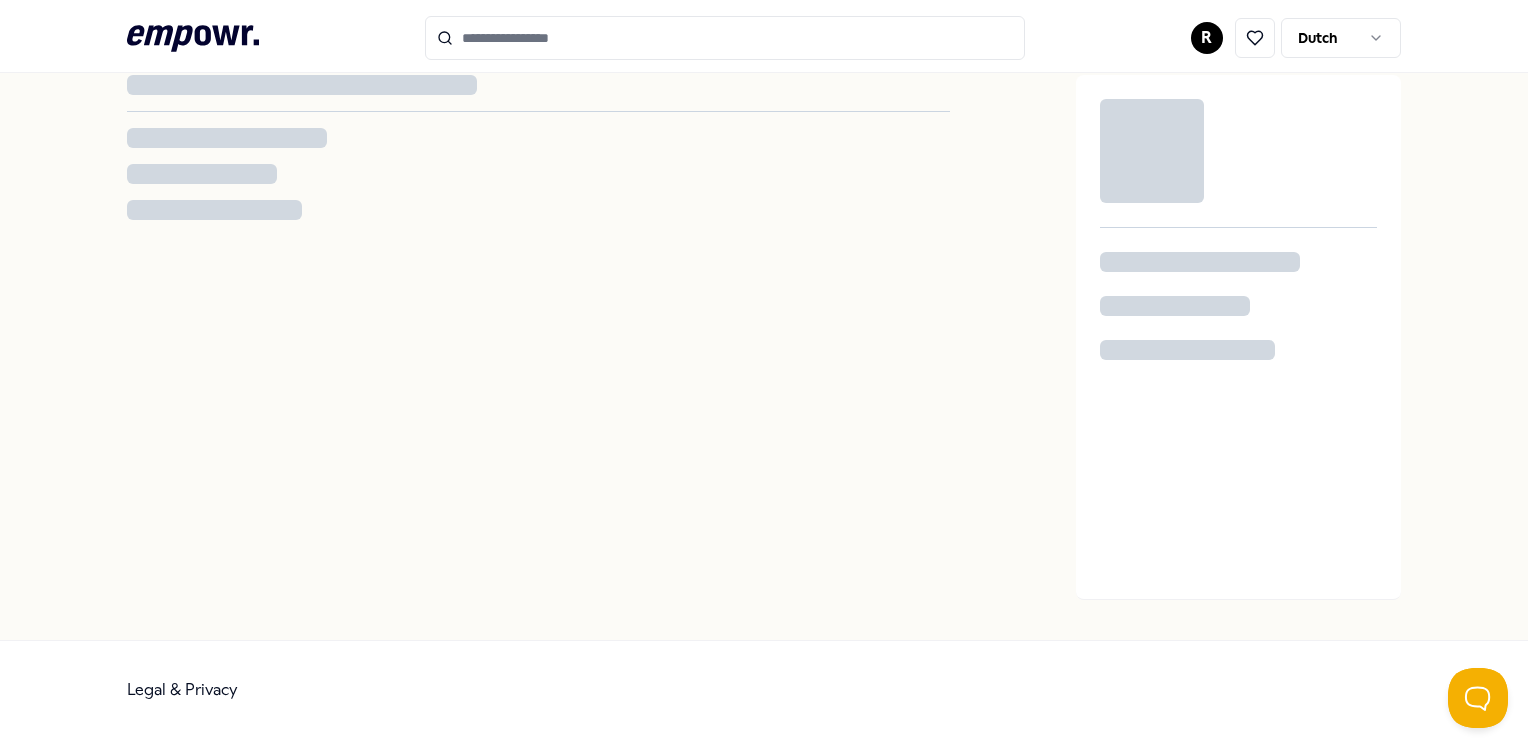 scroll, scrollTop: 0, scrollLeft: 0, axis: both 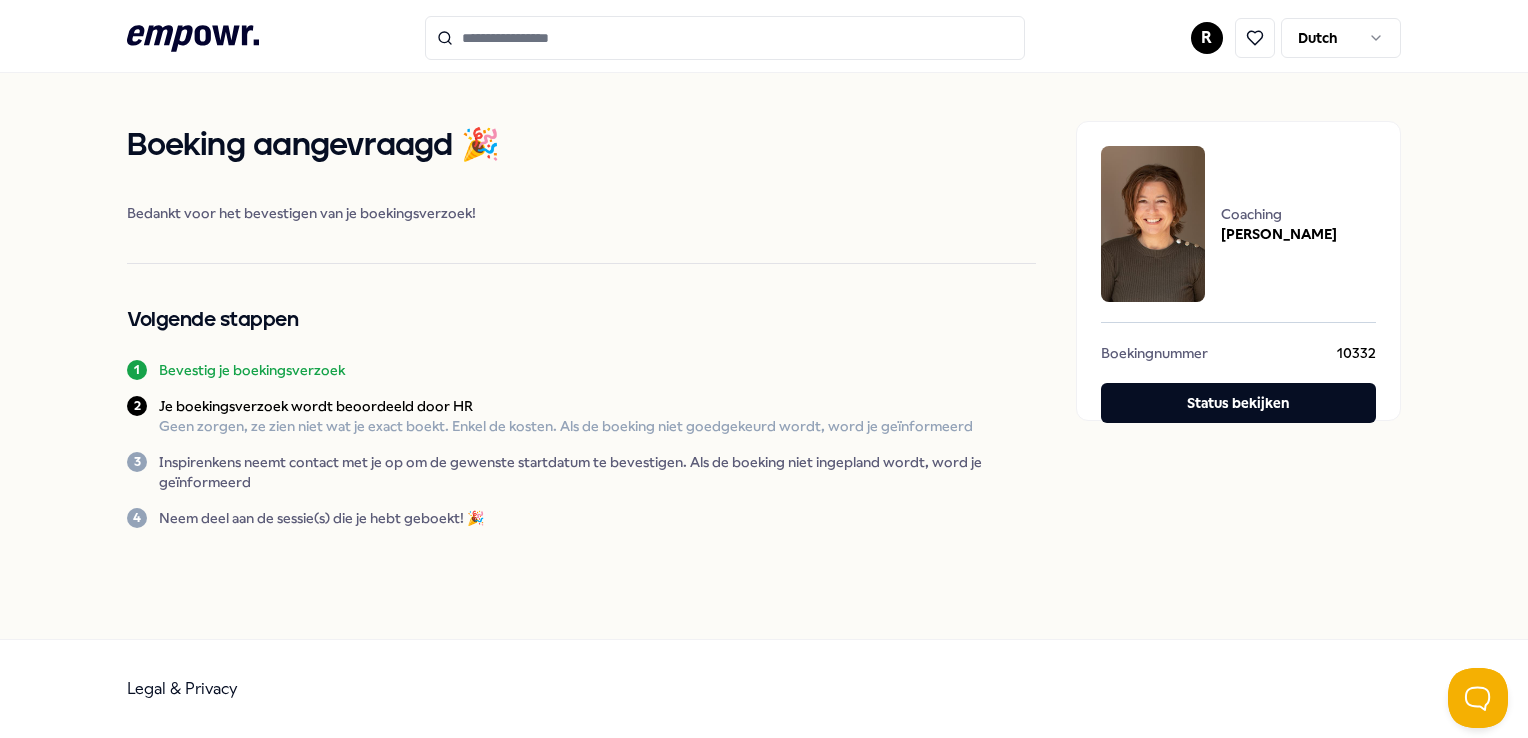 click at bounding box center [725, 38] 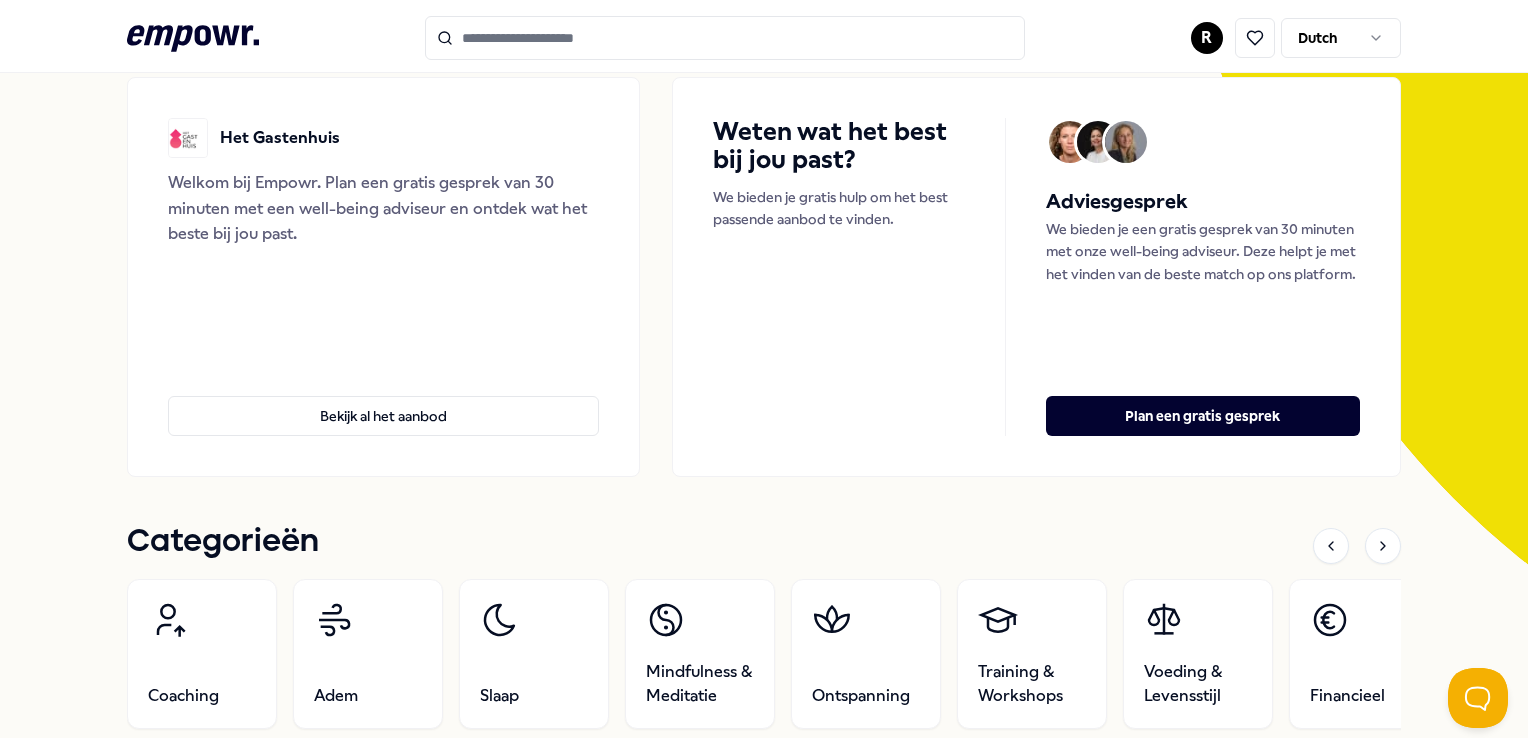 scroll, scrollTop: 200, scrollLeft: 0, axis: vertical 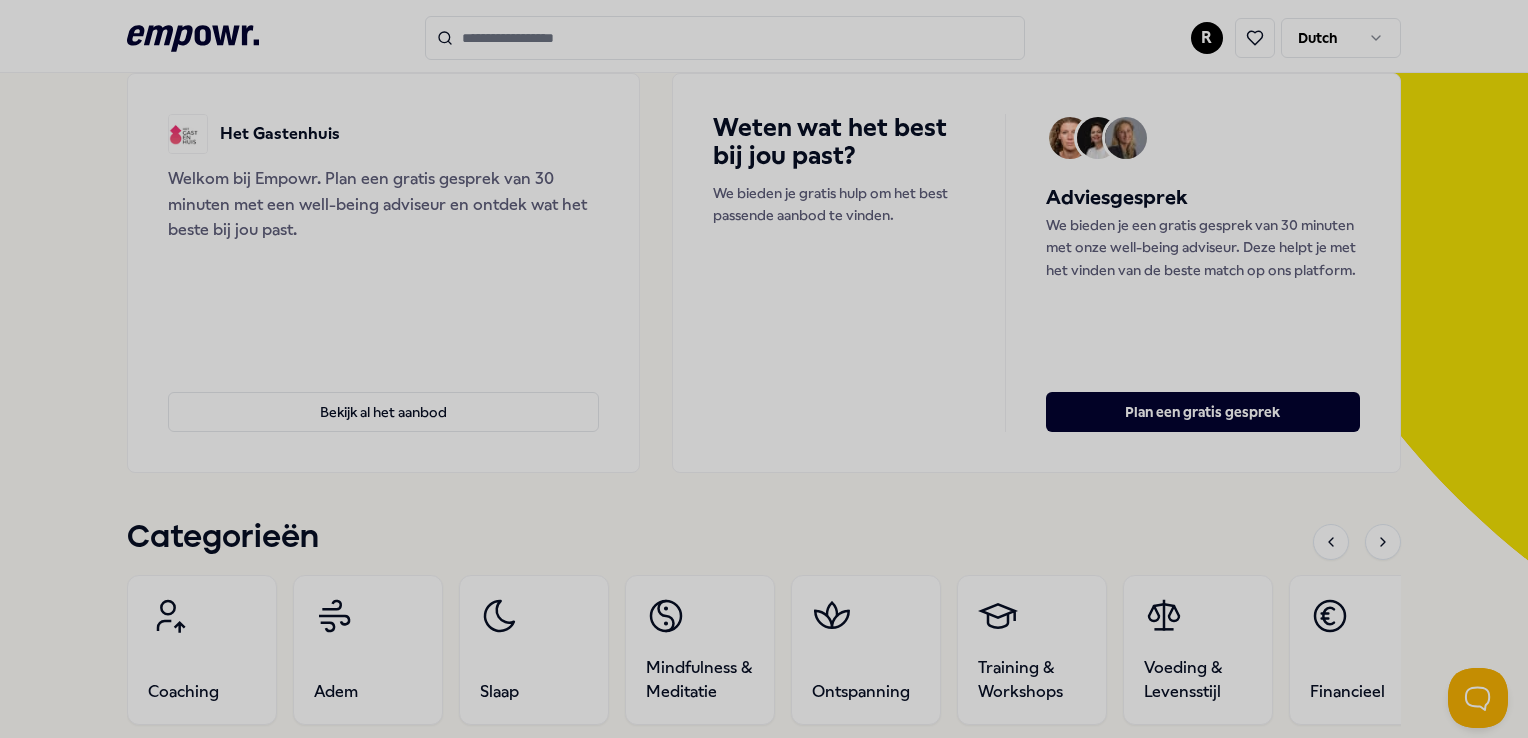 click at bounding box center [764, 369] 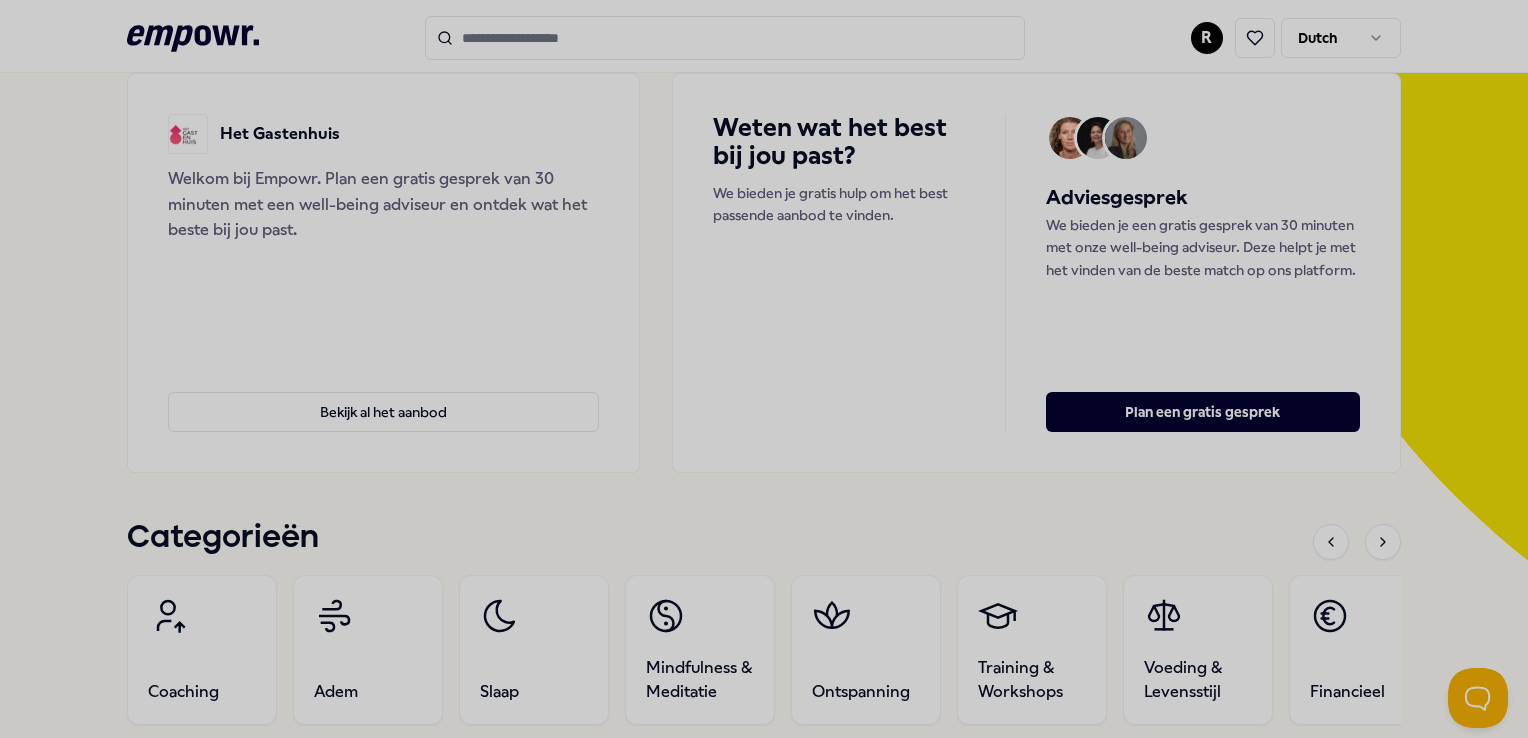 click at bounding box center [764, 369] 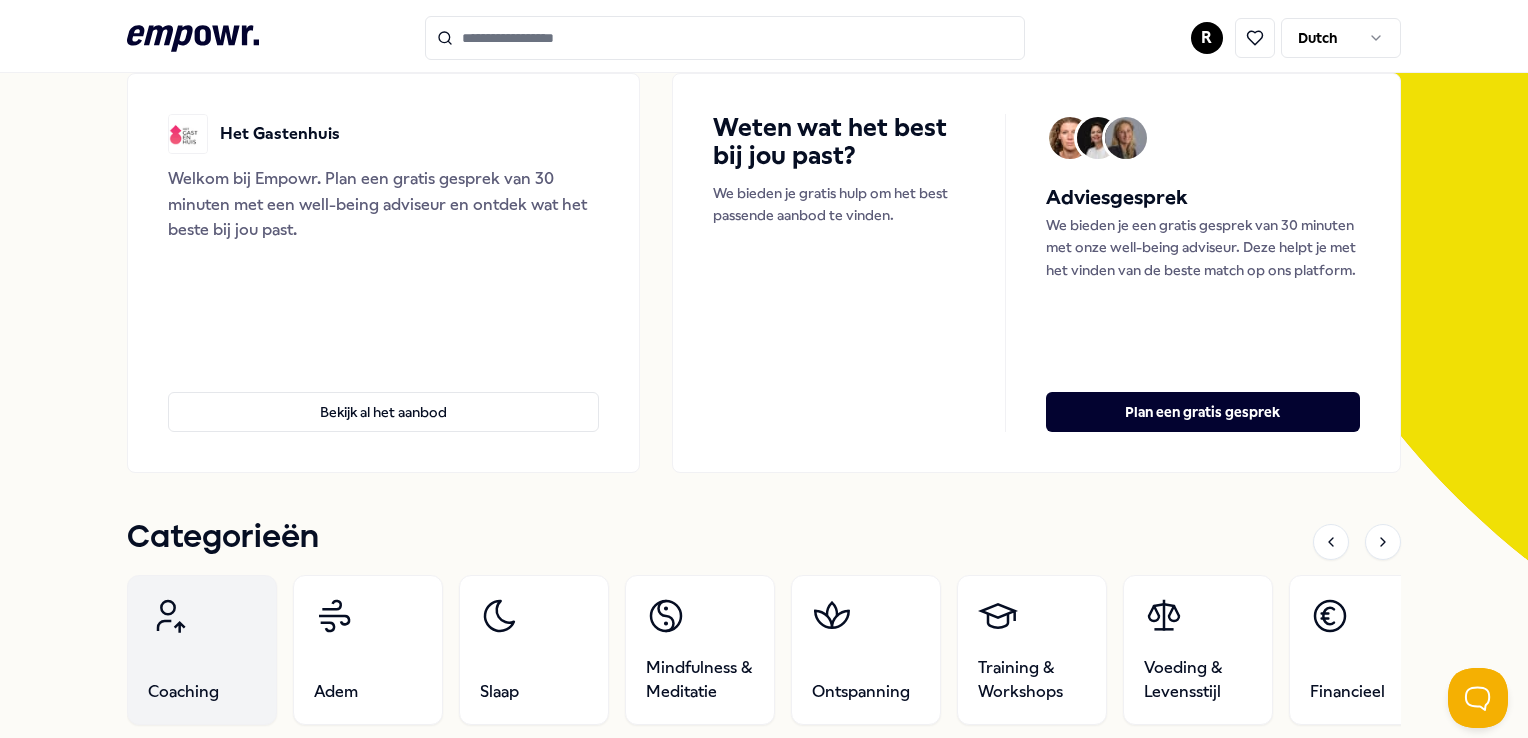 click on "Coaching" at bounding box center [183, 692] 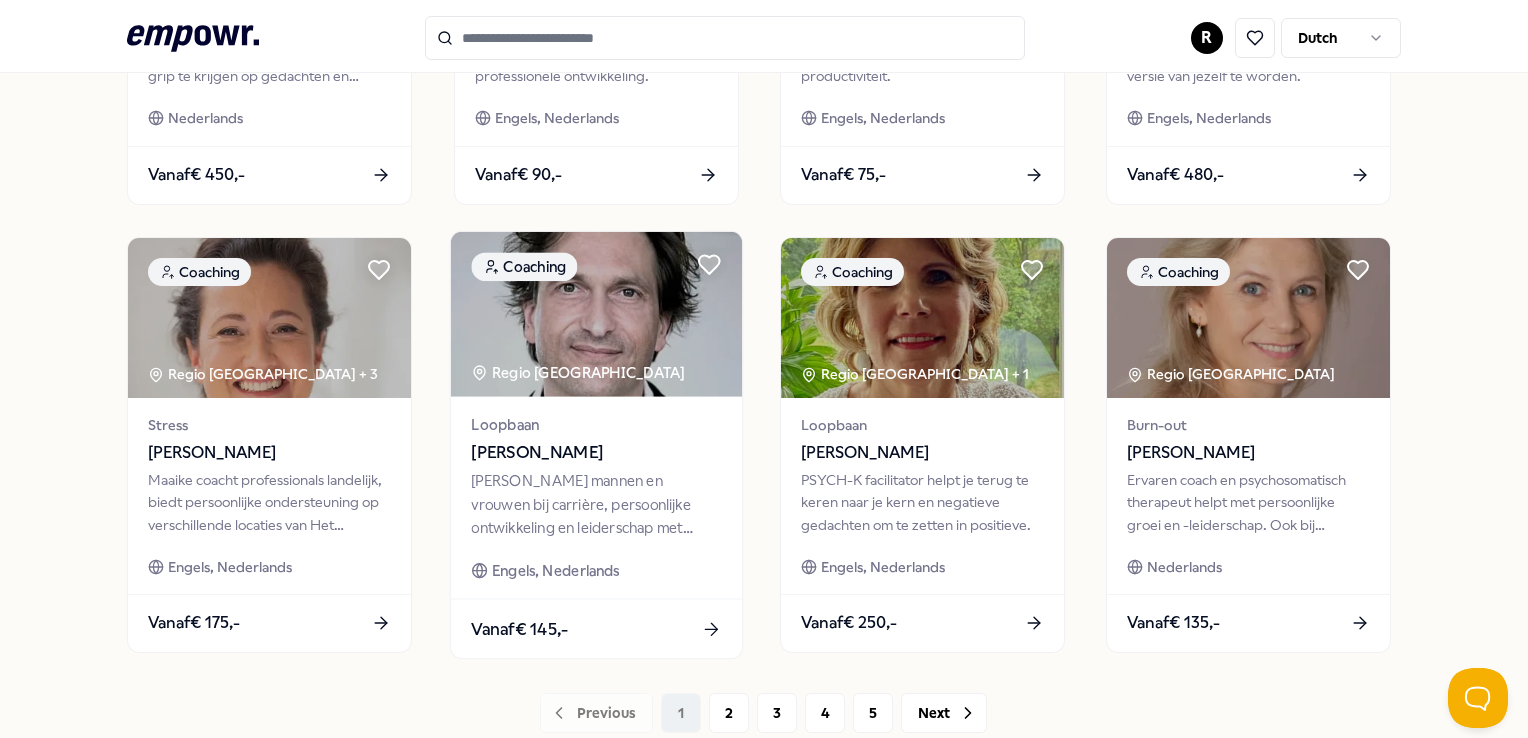 scroll, scrollTop: 928, scrollLeft: 0, axis: vertical 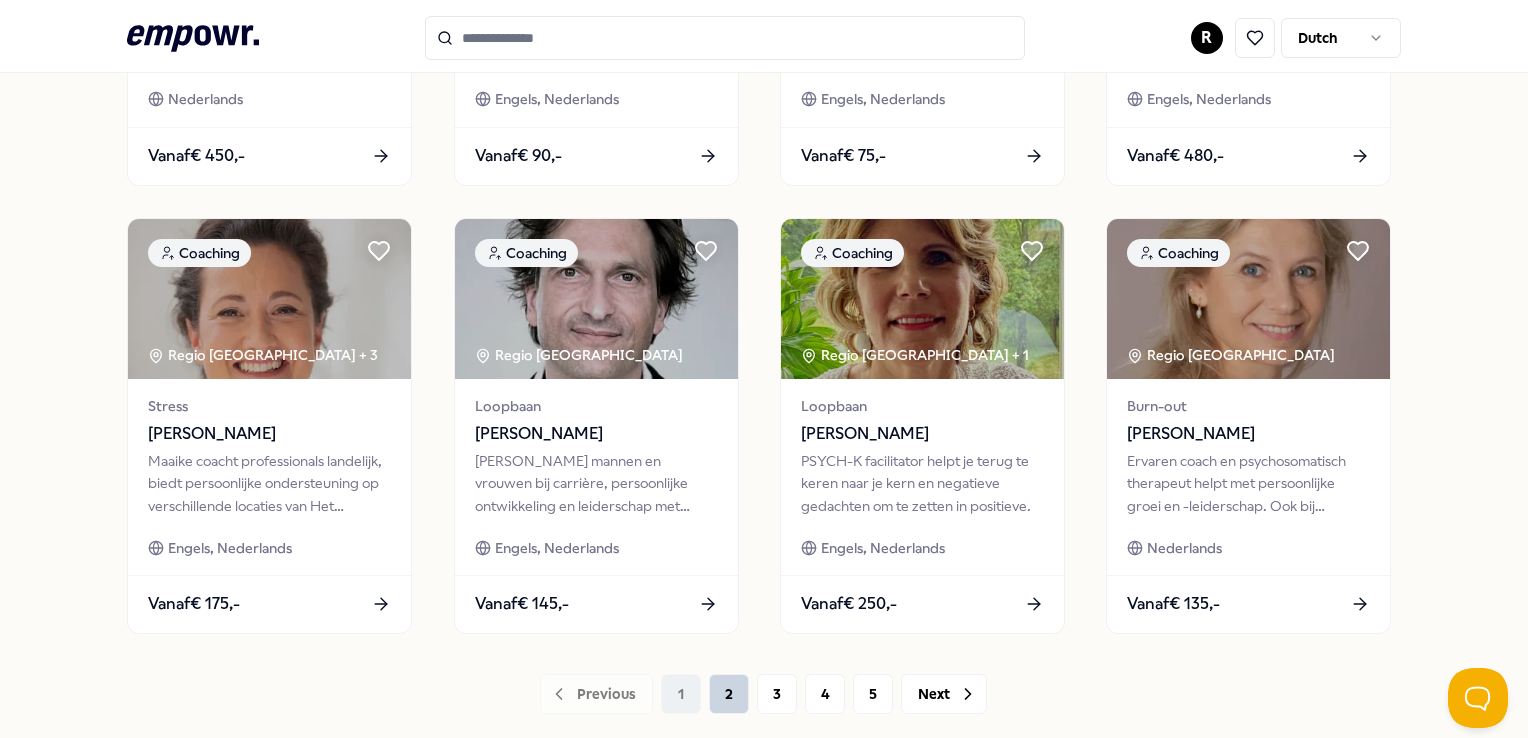 click on "2" at bounding box center [729, 694] 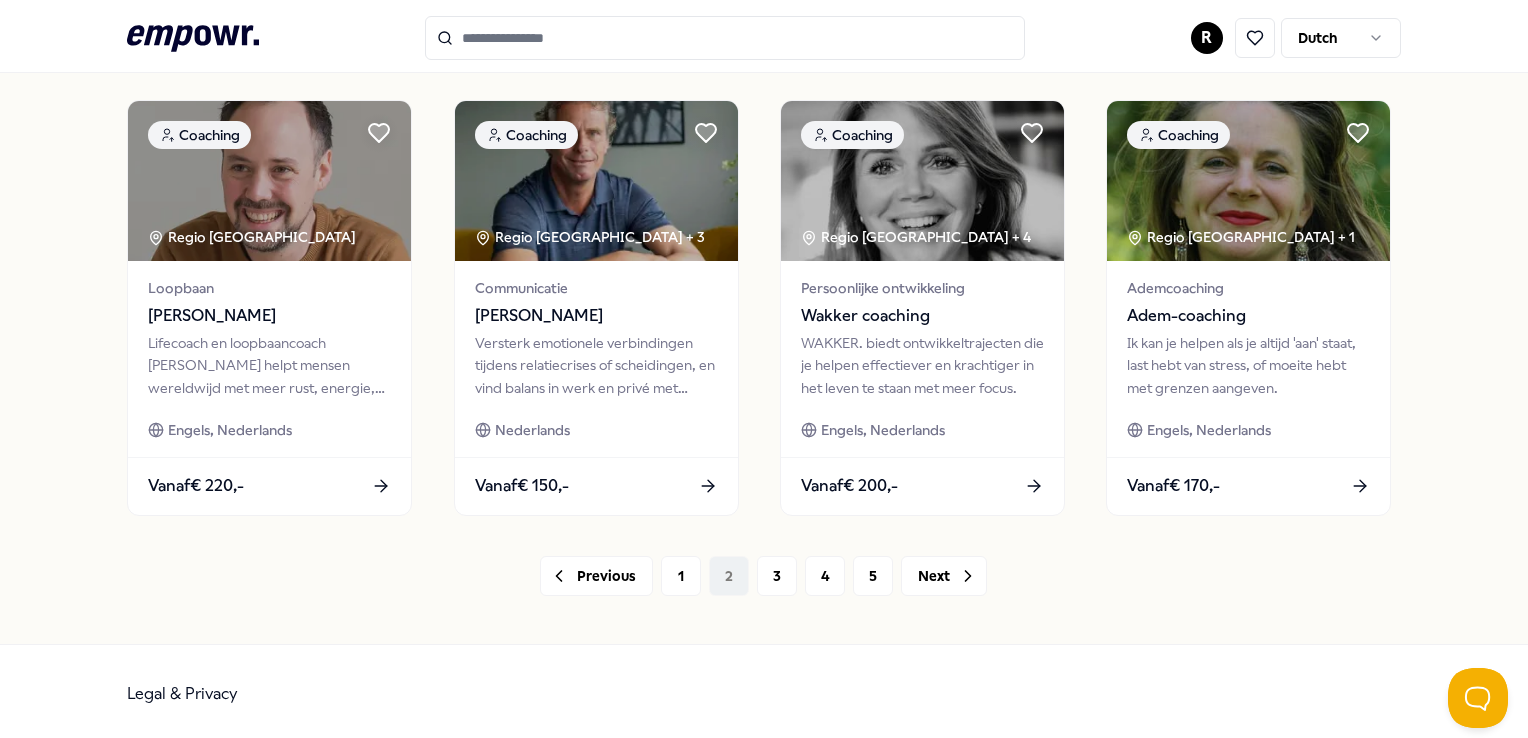 scroll, scrollTop: 1049, scrollLeft: 0, axis: vertical 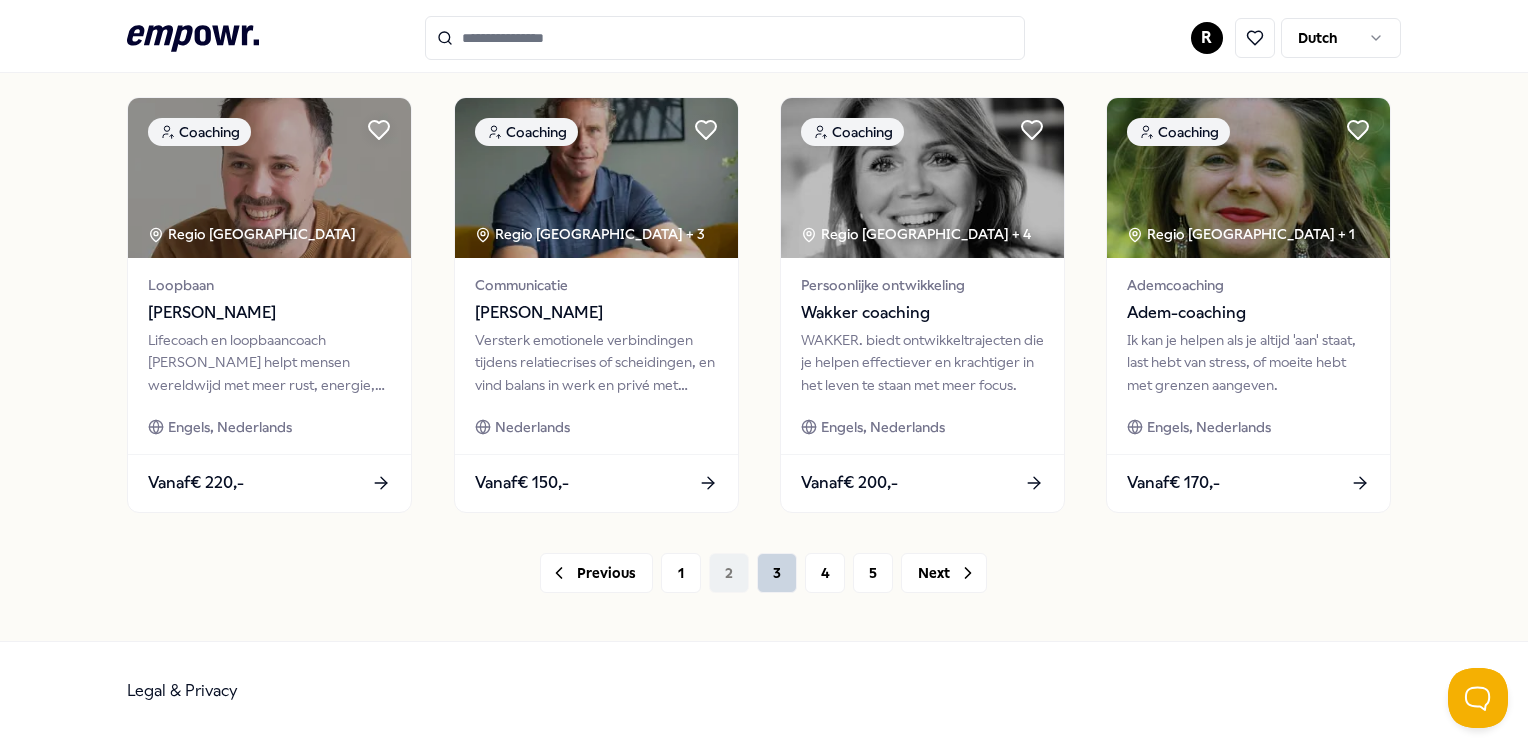 click on "3" at bounding box center [777, 573] 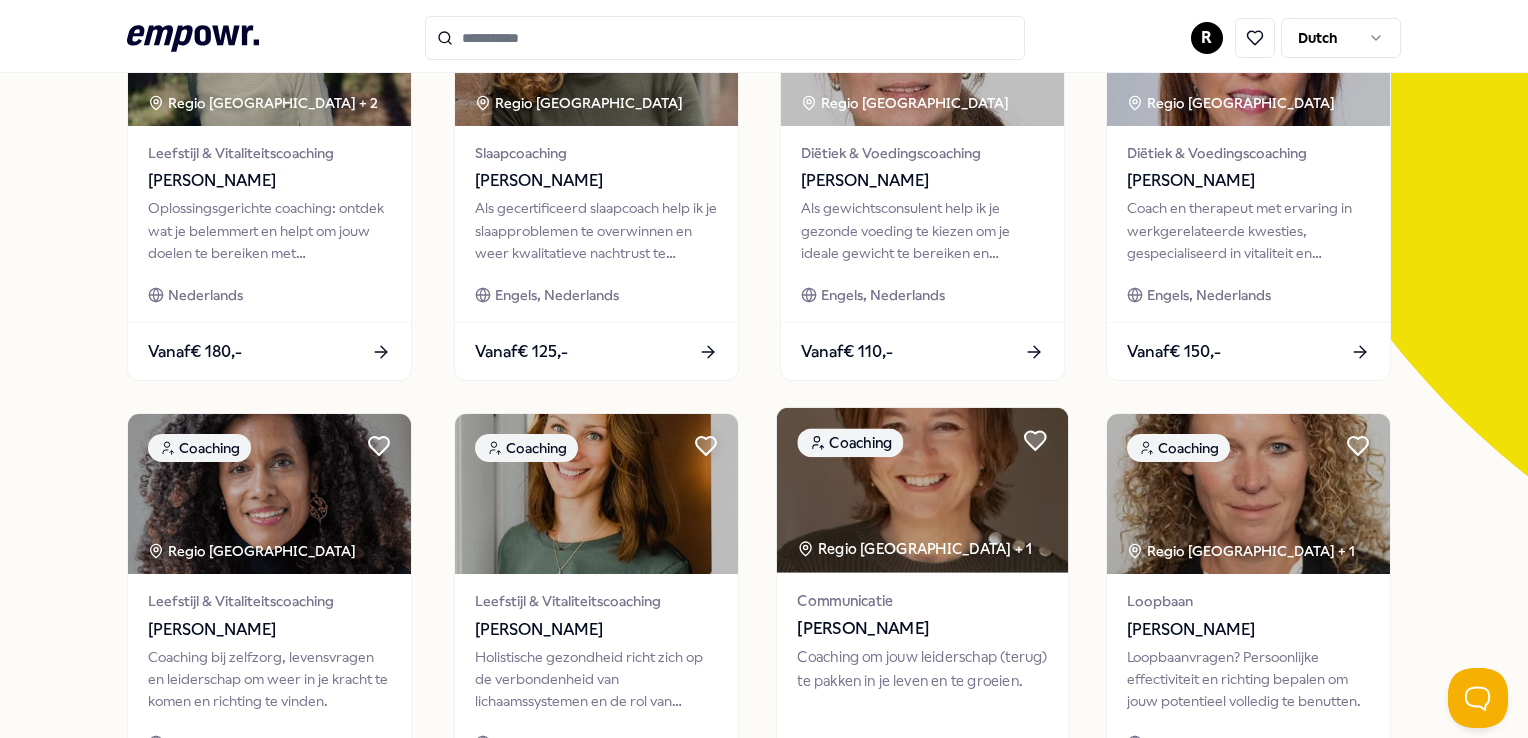 scroll, scrollTop: 249, scrollLeft: 0, axis: vertical 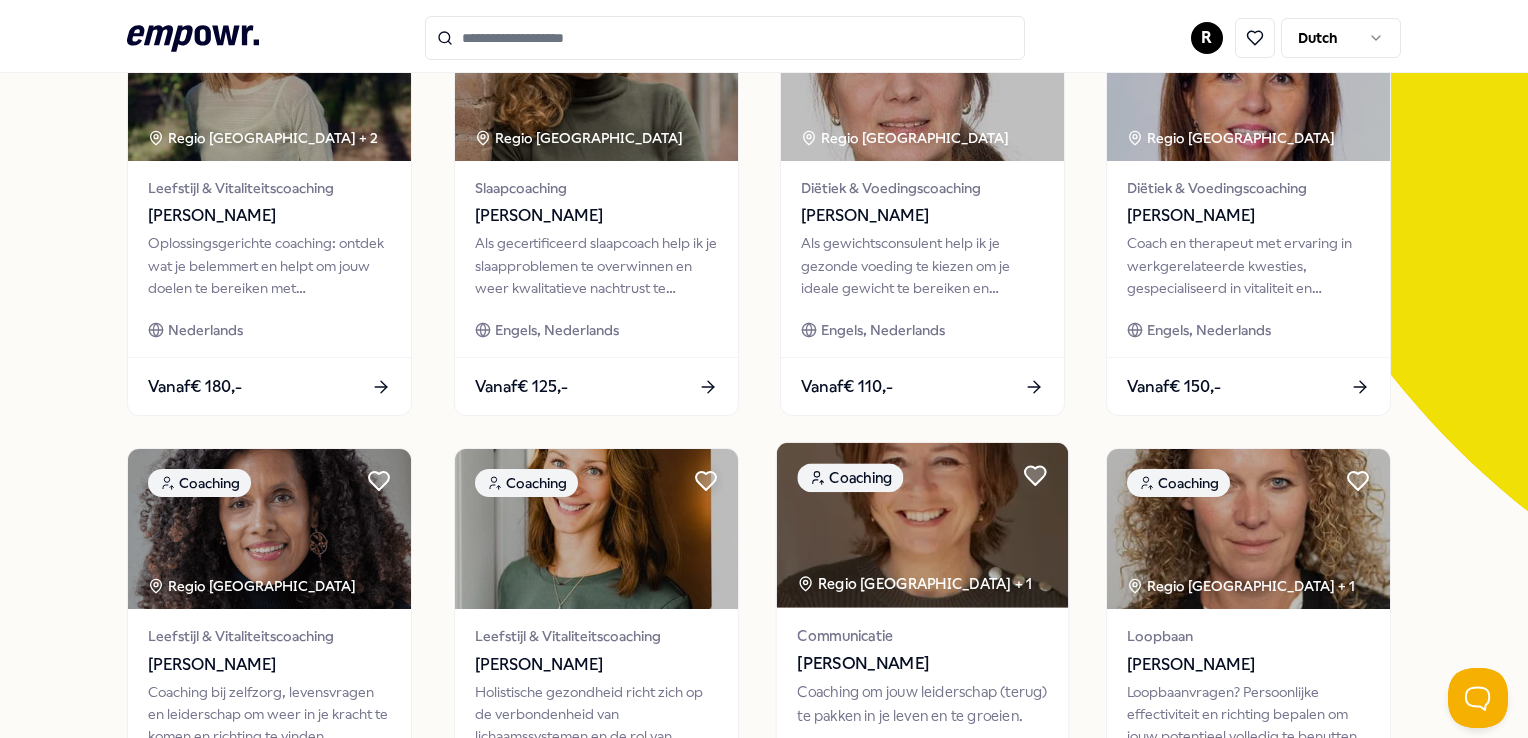 click on "[PERSON_NAME]" at bounding box center (922, 664) 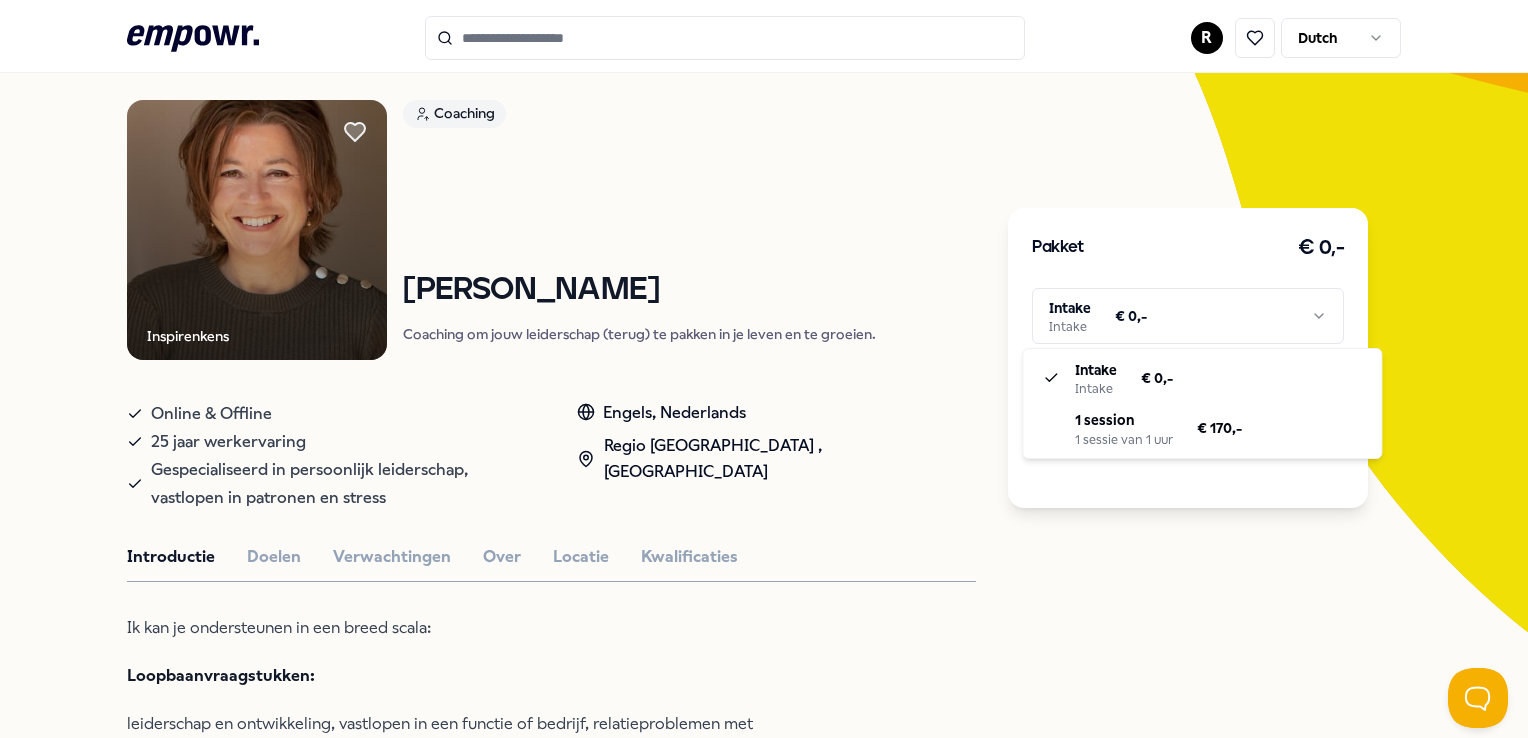 click on ".empowr-logo_svg__cls-1{fill:#03032f} R Dutch Alle categorieën   Self-care library Terug Inspirenkens Coaching [PERSON_NAME] Coaching om jouw leiderschap (terug) te pakken in je leven en te groeien. Online & Offline 25 jaar werkervaring Gespecialiseerd in persoonlijk leiderschap, vastlopen in patronen en stress Engels, [GEOGRAPHIC_DATA] , Regio  West  NL  Introductie Doelen Verwachtingen Over Locatie Kwalificaties Ik kan je ondersteunen in een breed scala: Loopbaanvraagstukken:  leiderschap en ontwikkeling, vastlopen in een functie of bedrijf, relatieproblemen met collega’s, balans werk privé, sparringpartner, reorganisaties, vaststellingsovereenkomsten en exit trajecten. Levensvraagstukken:  vastlopen in patronen, veerkracht, storende gedachten, persoonlijke ontwikkeling, relatie, rouw, burn-out, vertrouwen, perfectionisme, zingeving, intuïtie, hoogsensitiviteit. Beoordelingen  Anoniem     Anoniem Anoniem Aanbevolen Coaching Regio  [GEOGRAPHIC_DATA]    + 1 Grenzen stellen [PERSON_NAME][GEOGRAPHIC_DATA]" at bounding box center (764, 369) 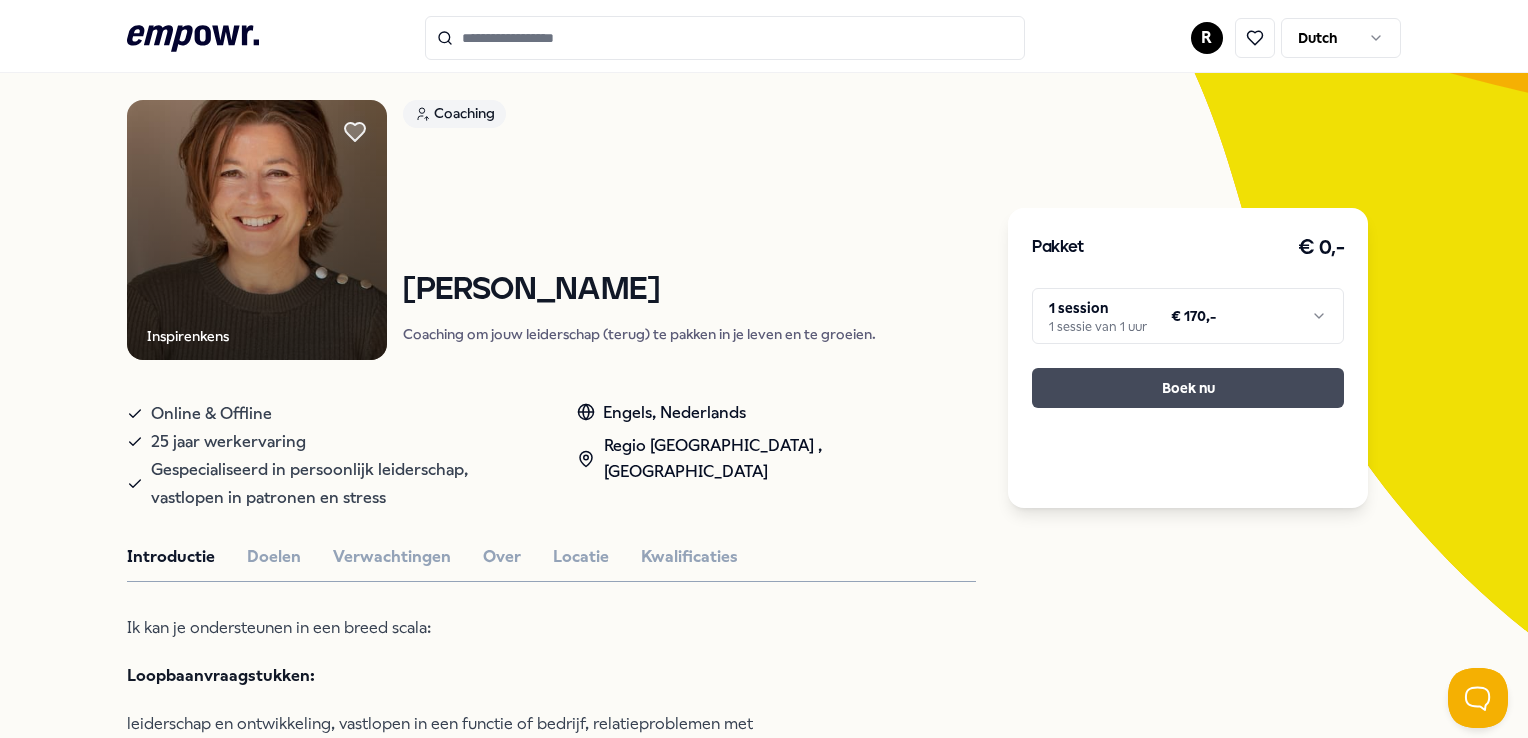 click on "Boek nu" at bounding box center [1188, 388] 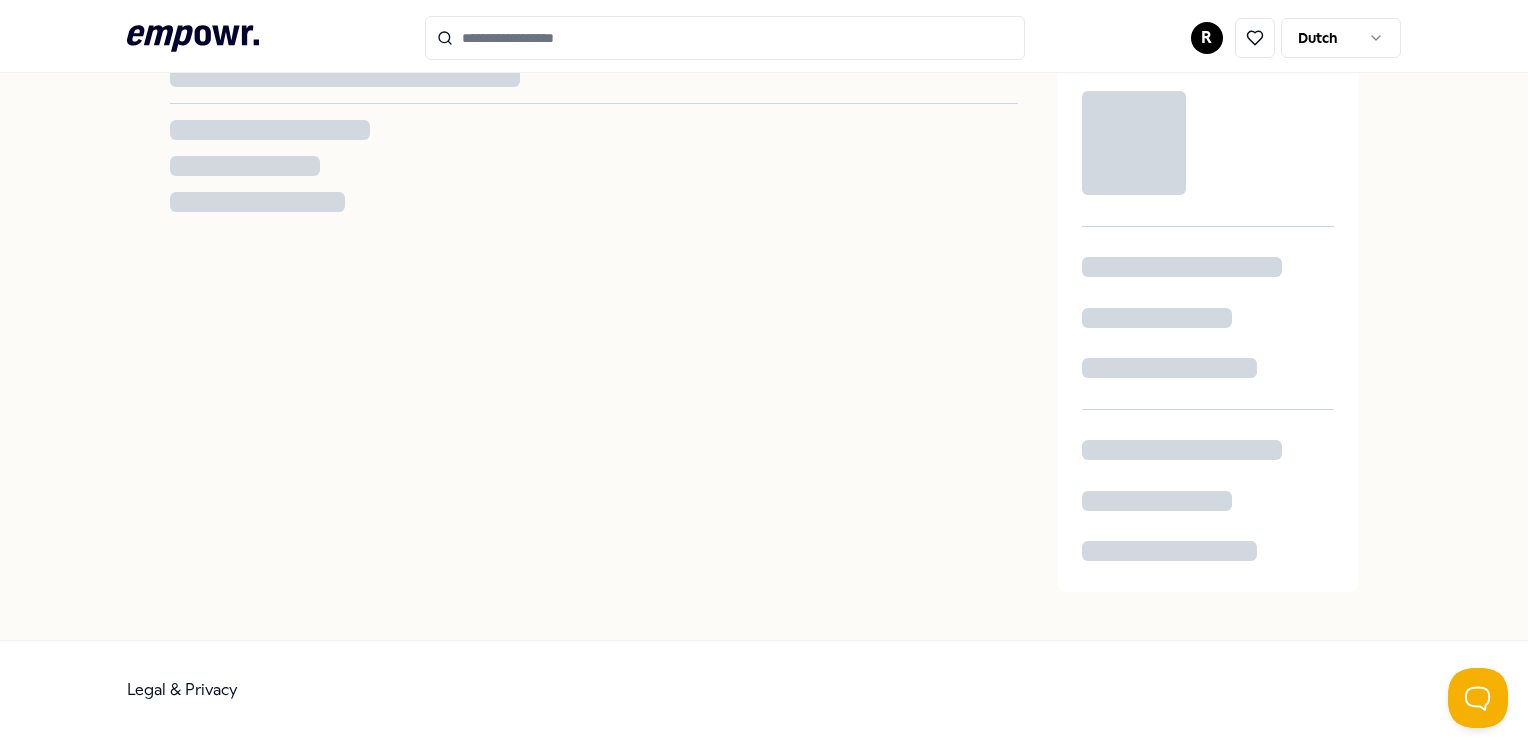 scroll, scrollTop: 128, scrollLeft: 0, axis: vertical 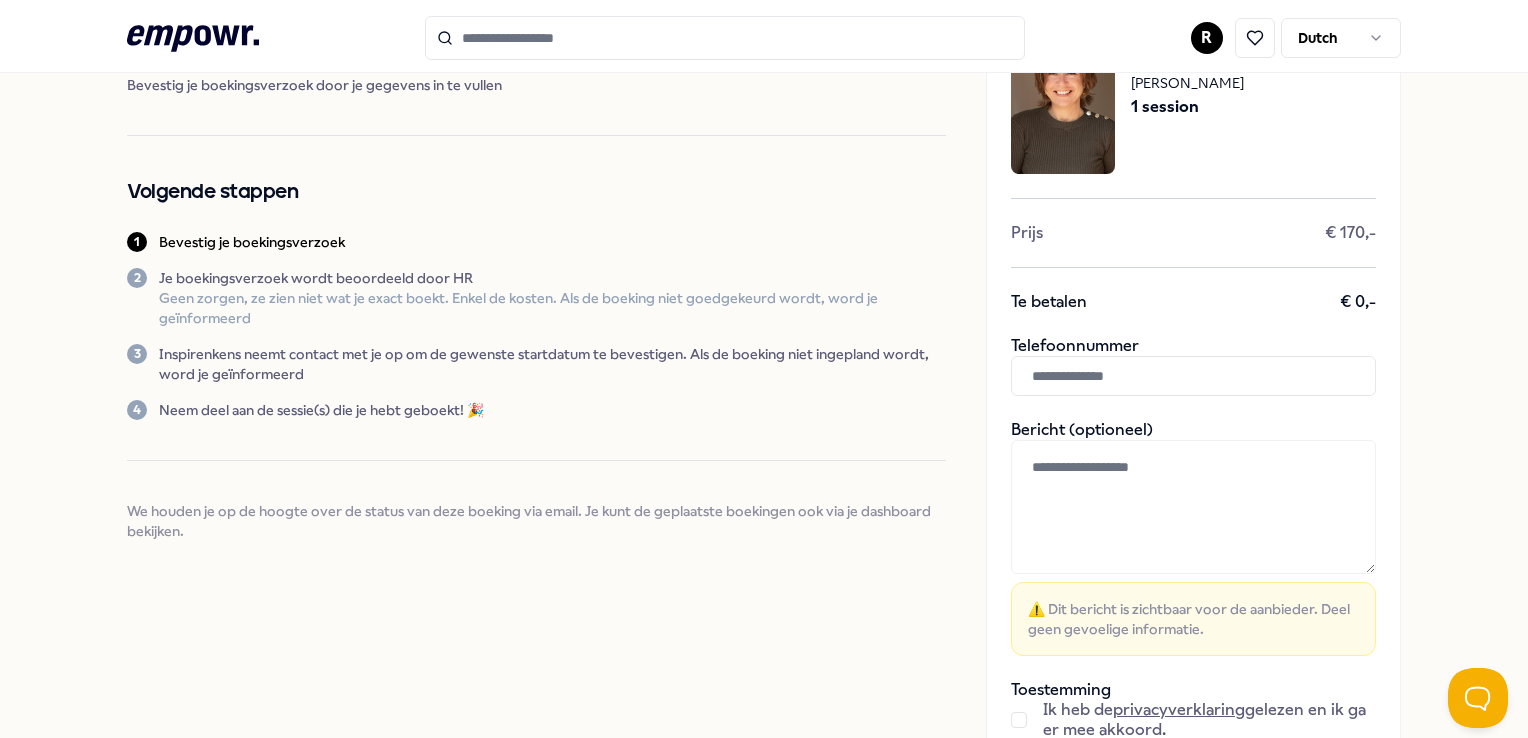 click at bounding box center [1193, 507] 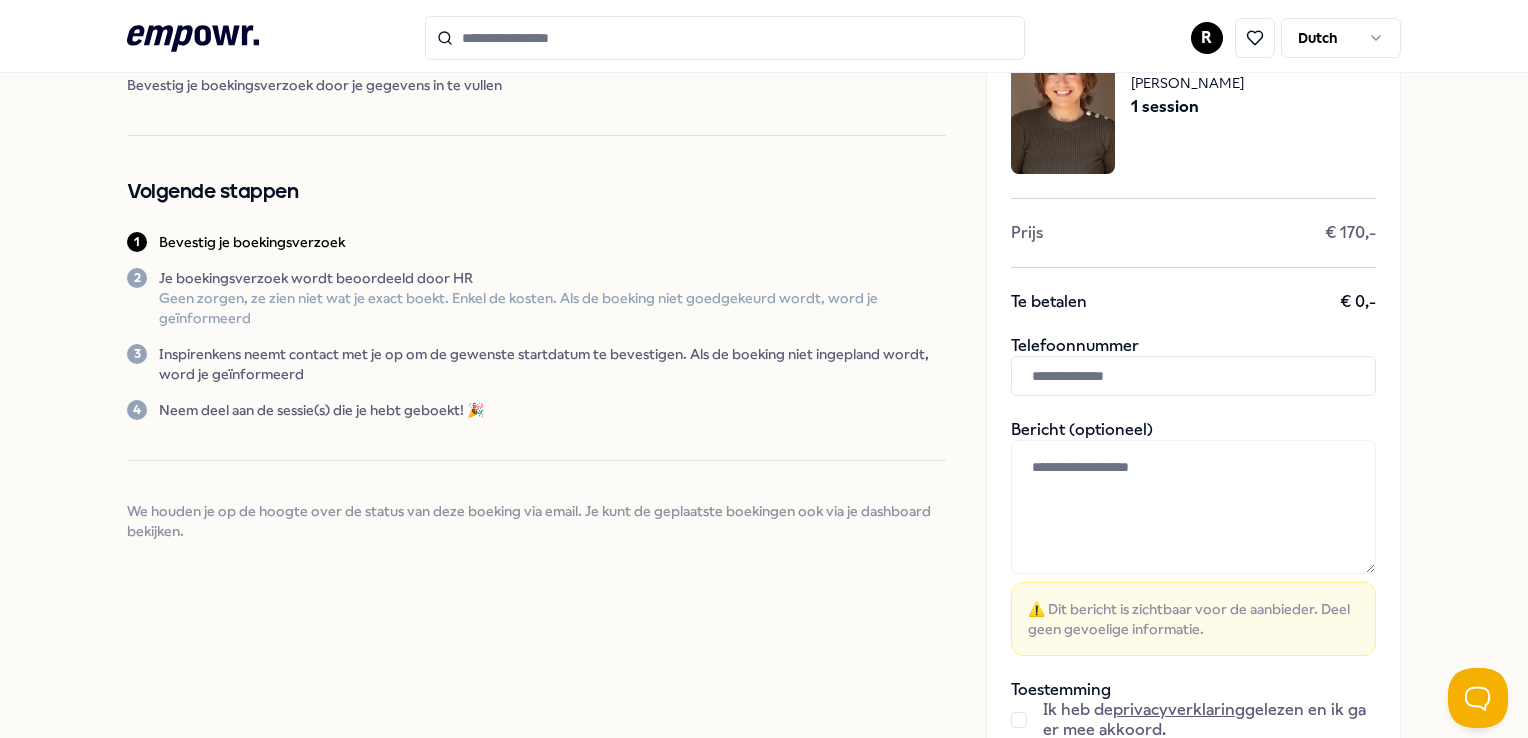 paste on "**********" 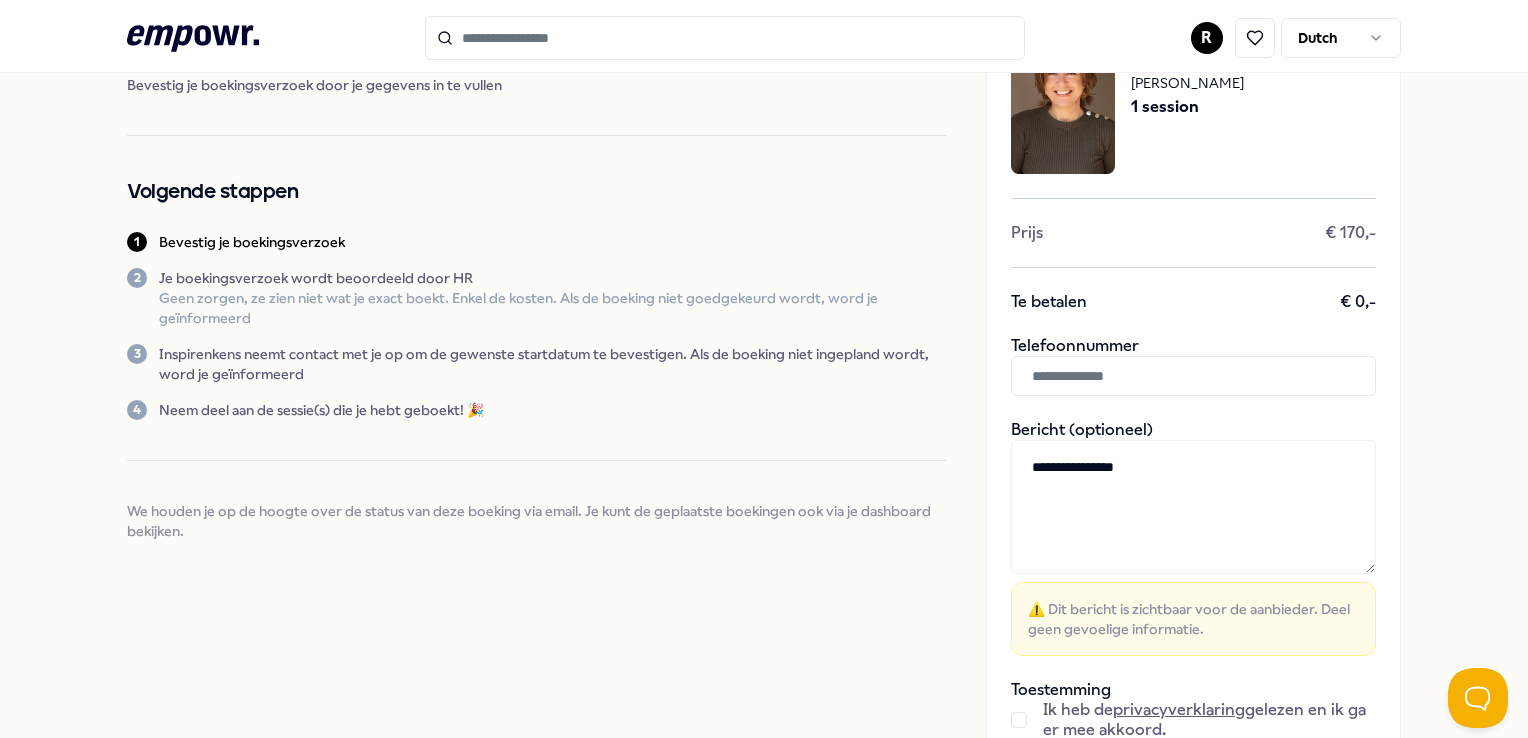 click on "**********" at bounding box center [1193, 507] 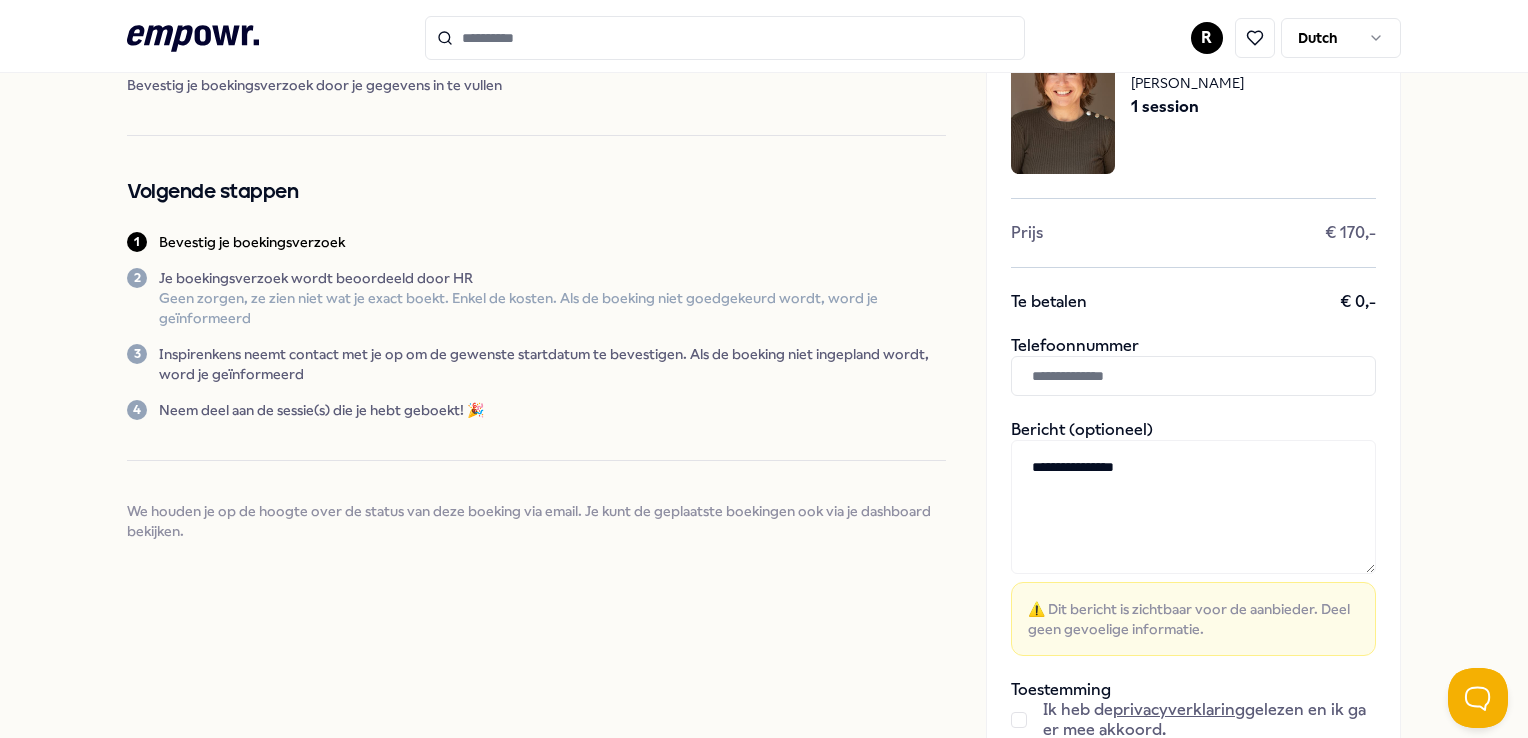 click at bounding box center [1193, 376] 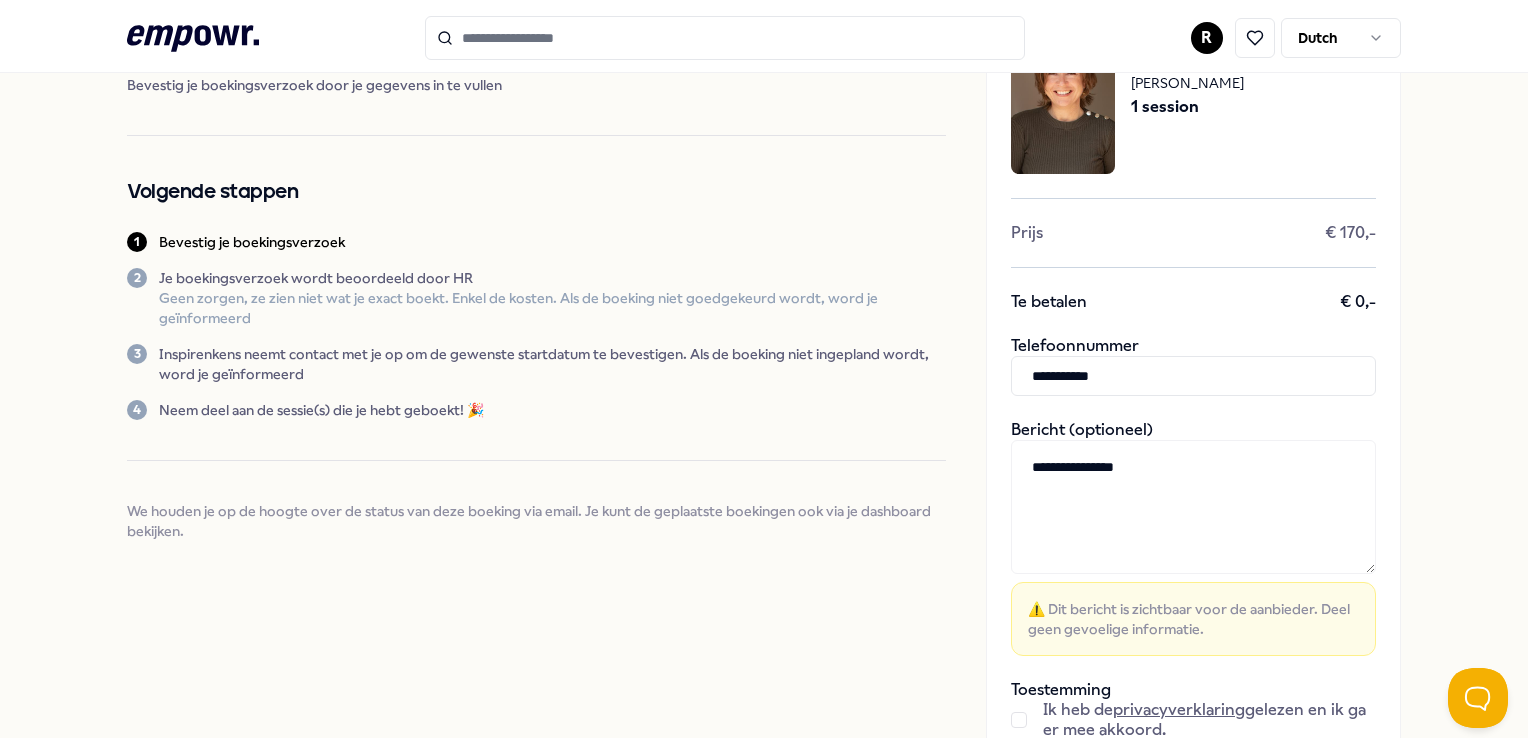drag, startPoint x: 1156, startPoint y: 466, endPoint x: 995, endPoint y: 459, distance: 161.1521 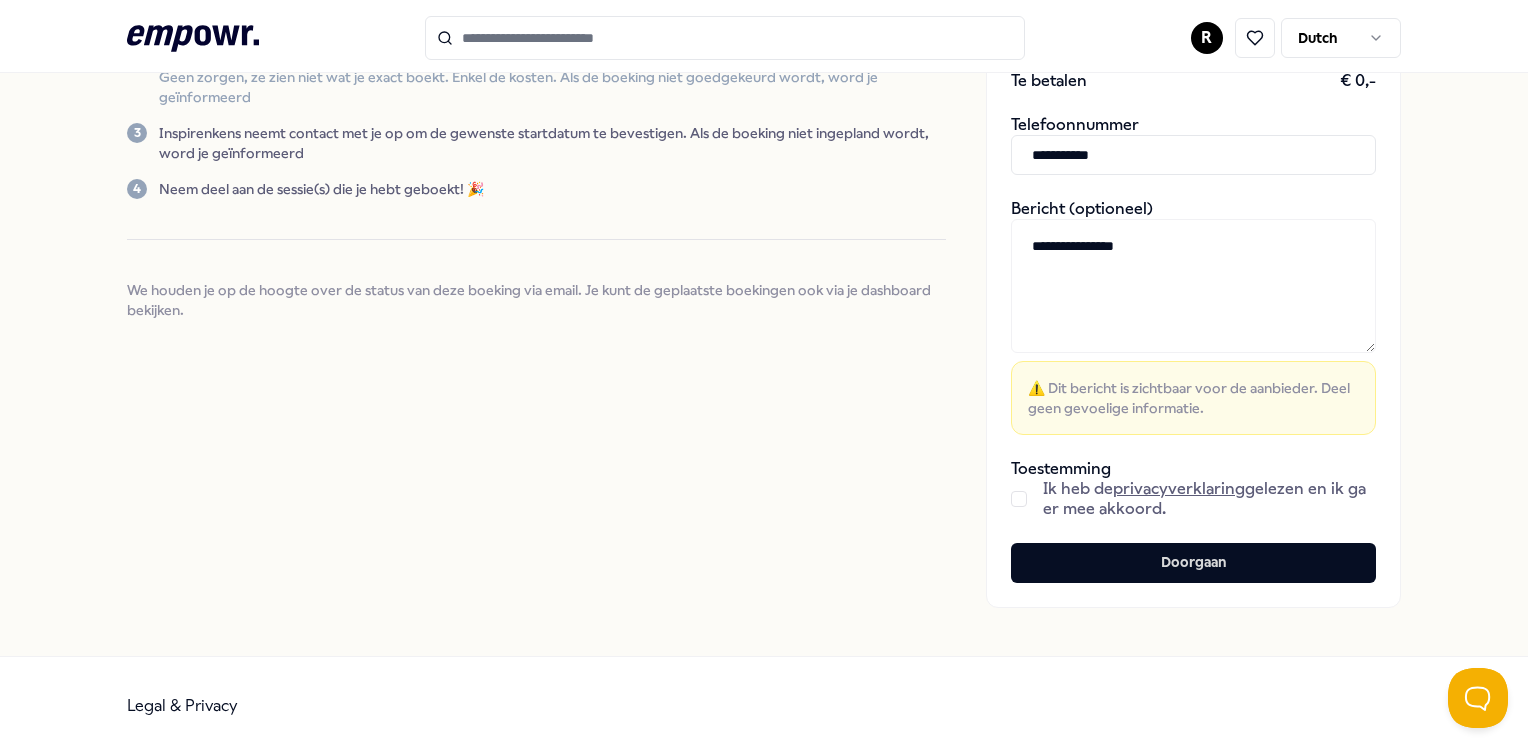 scroll, scrollTop: 364, scrollLeft: 0, axis: vertical 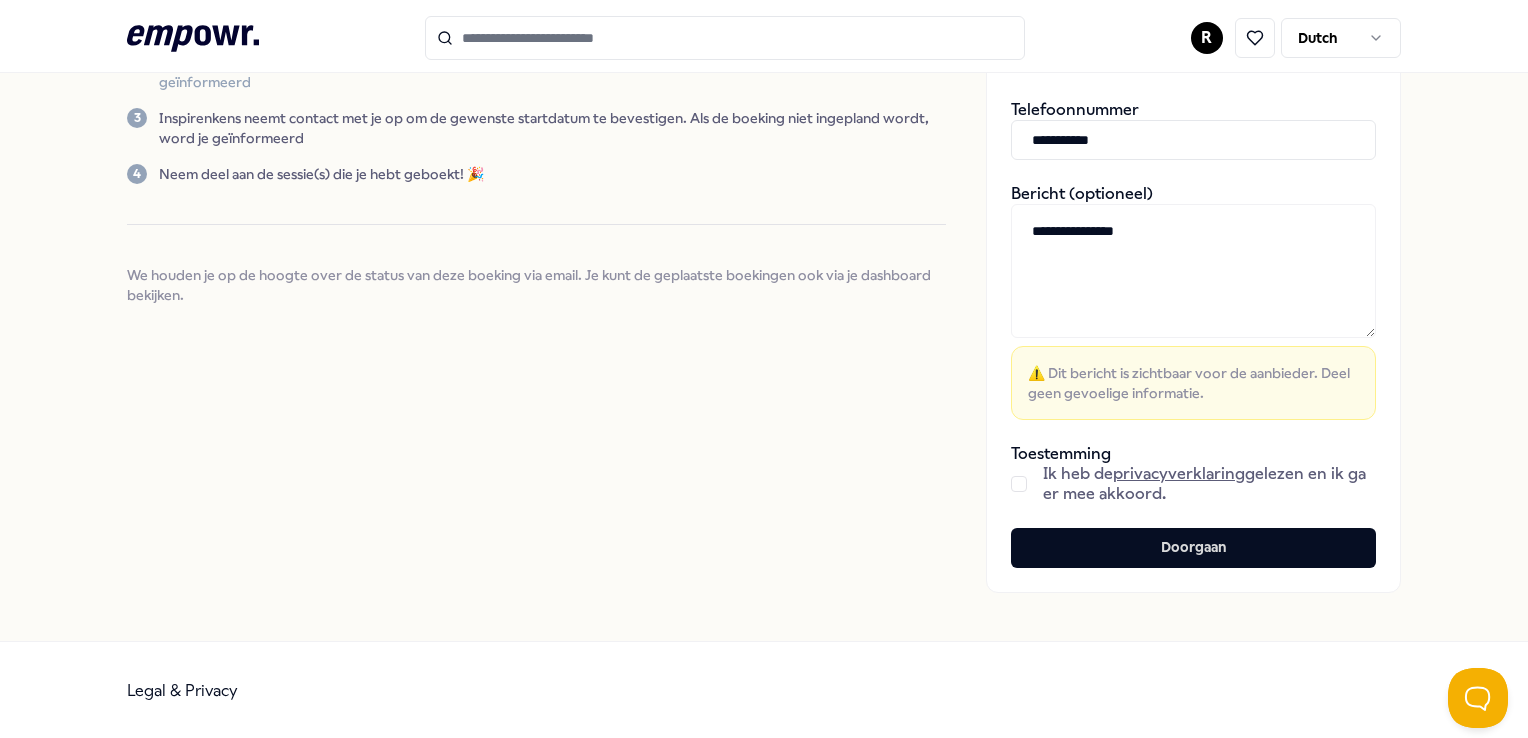 click at bounding box center (1019, 484) 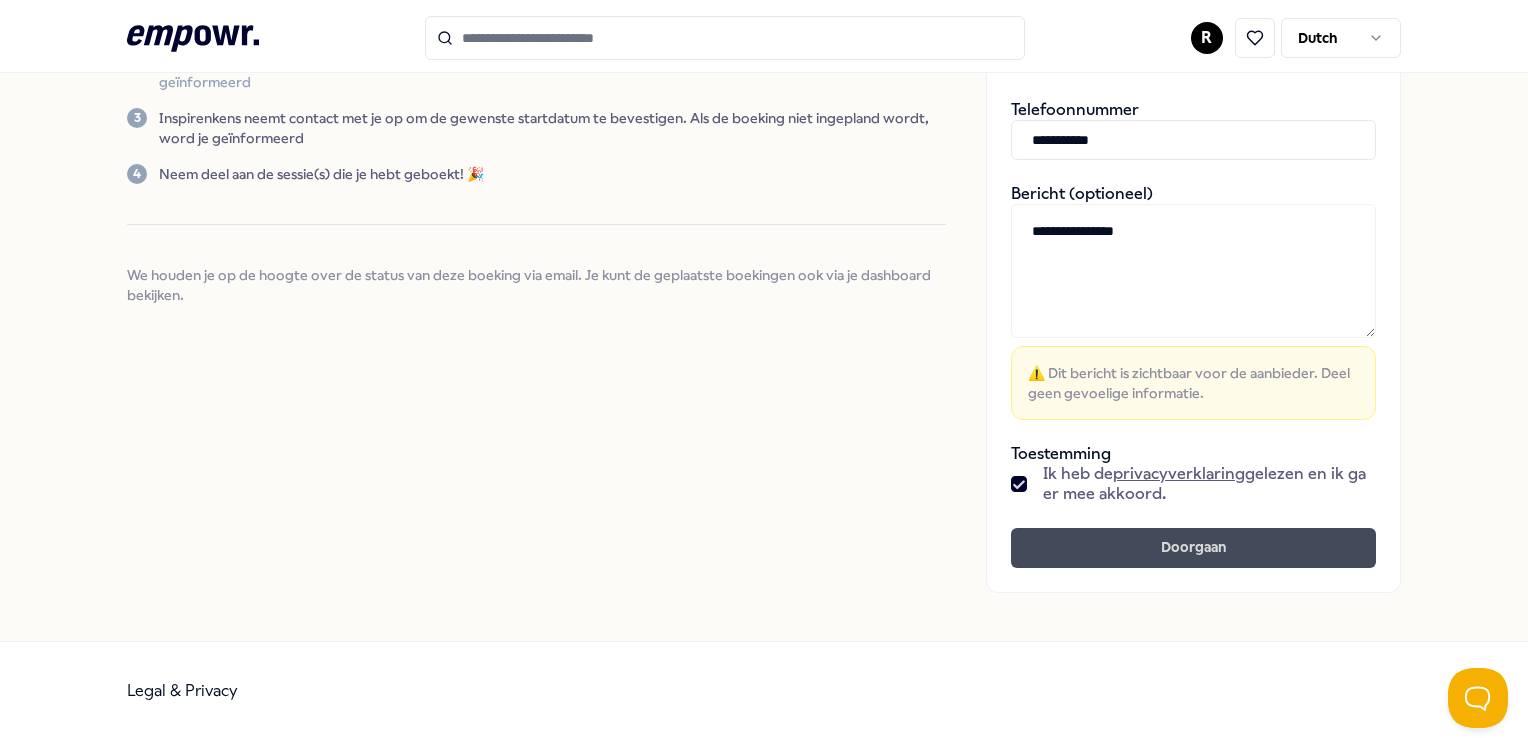 click on "Doorgaan" at bounding box center [1193, 548] 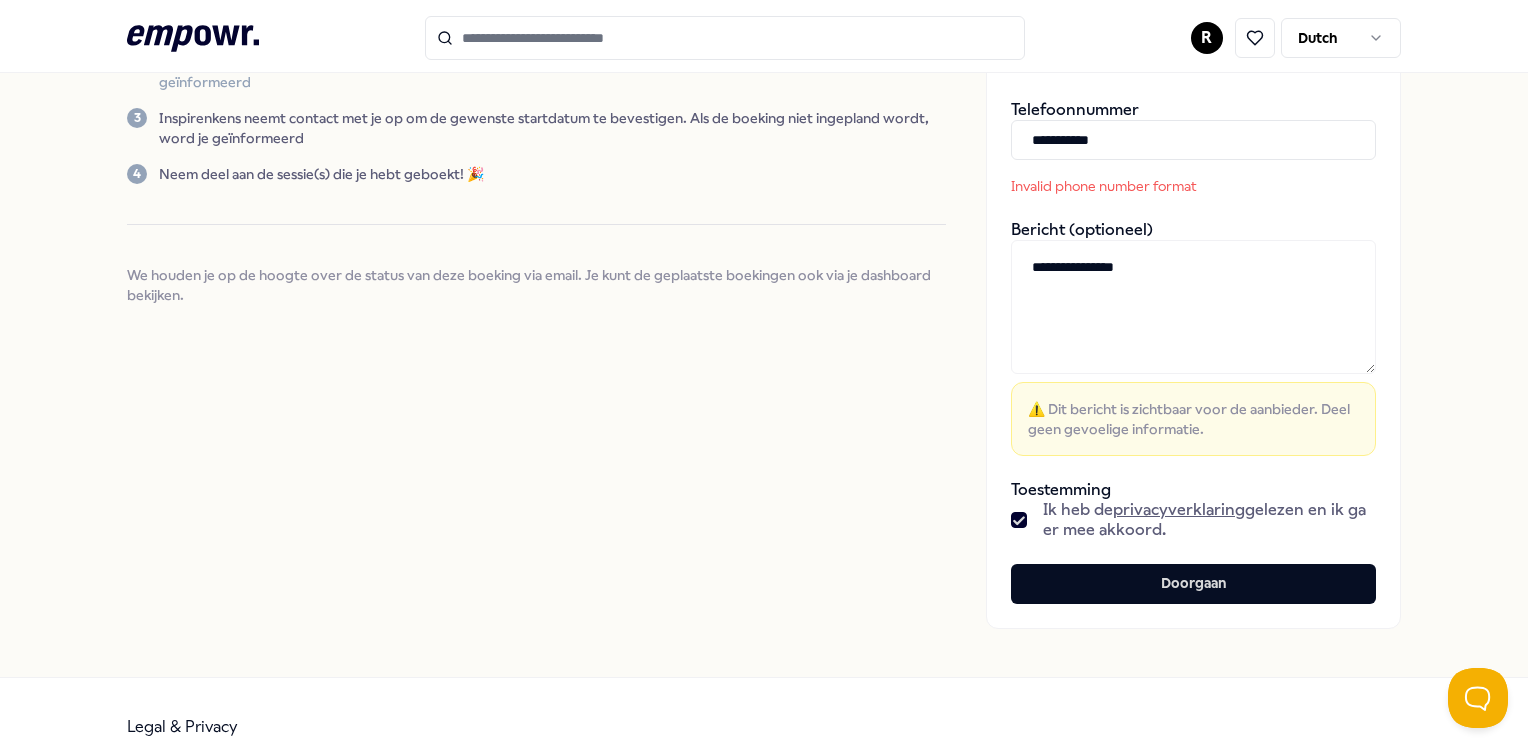 click on "**********" at bounding box center (1193, 140) 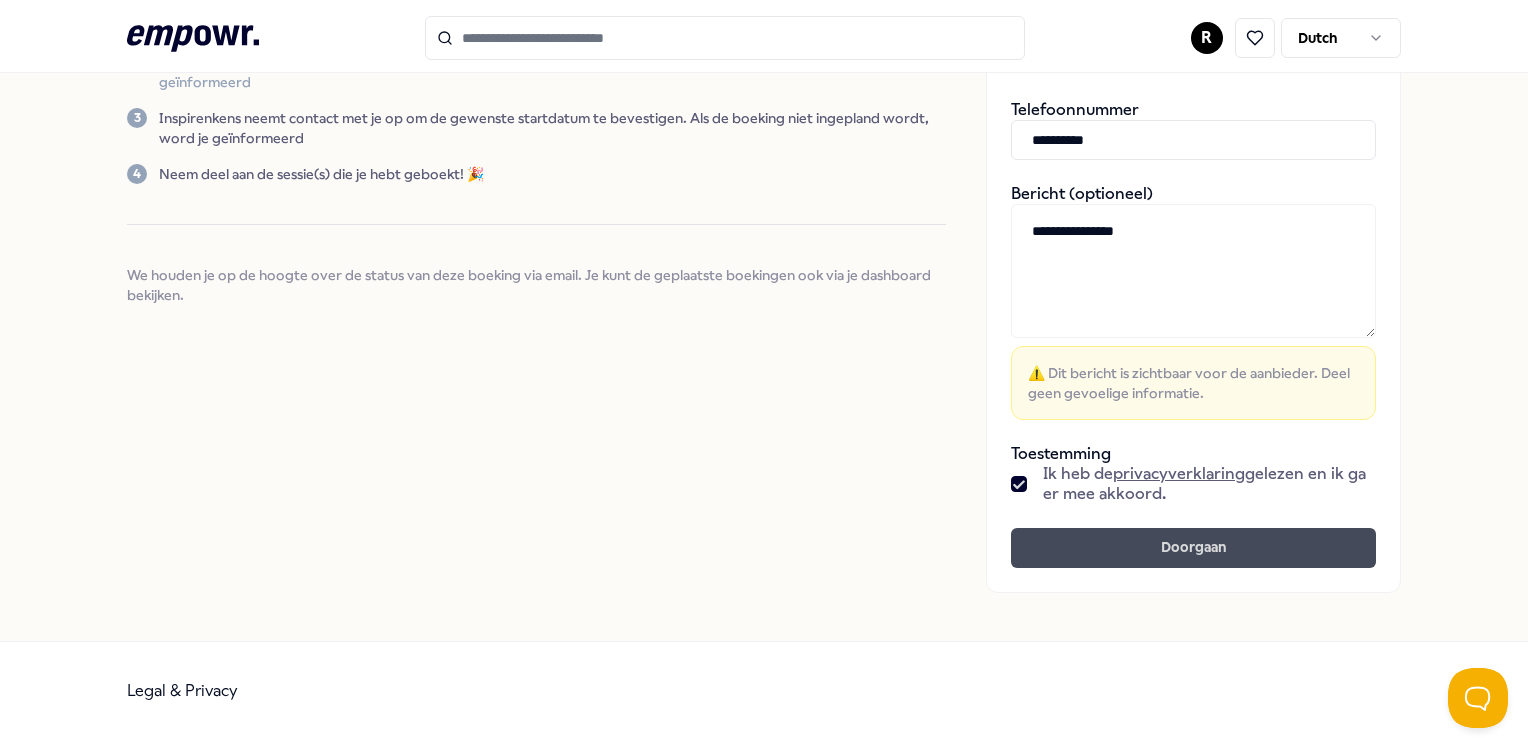 type on "**********" 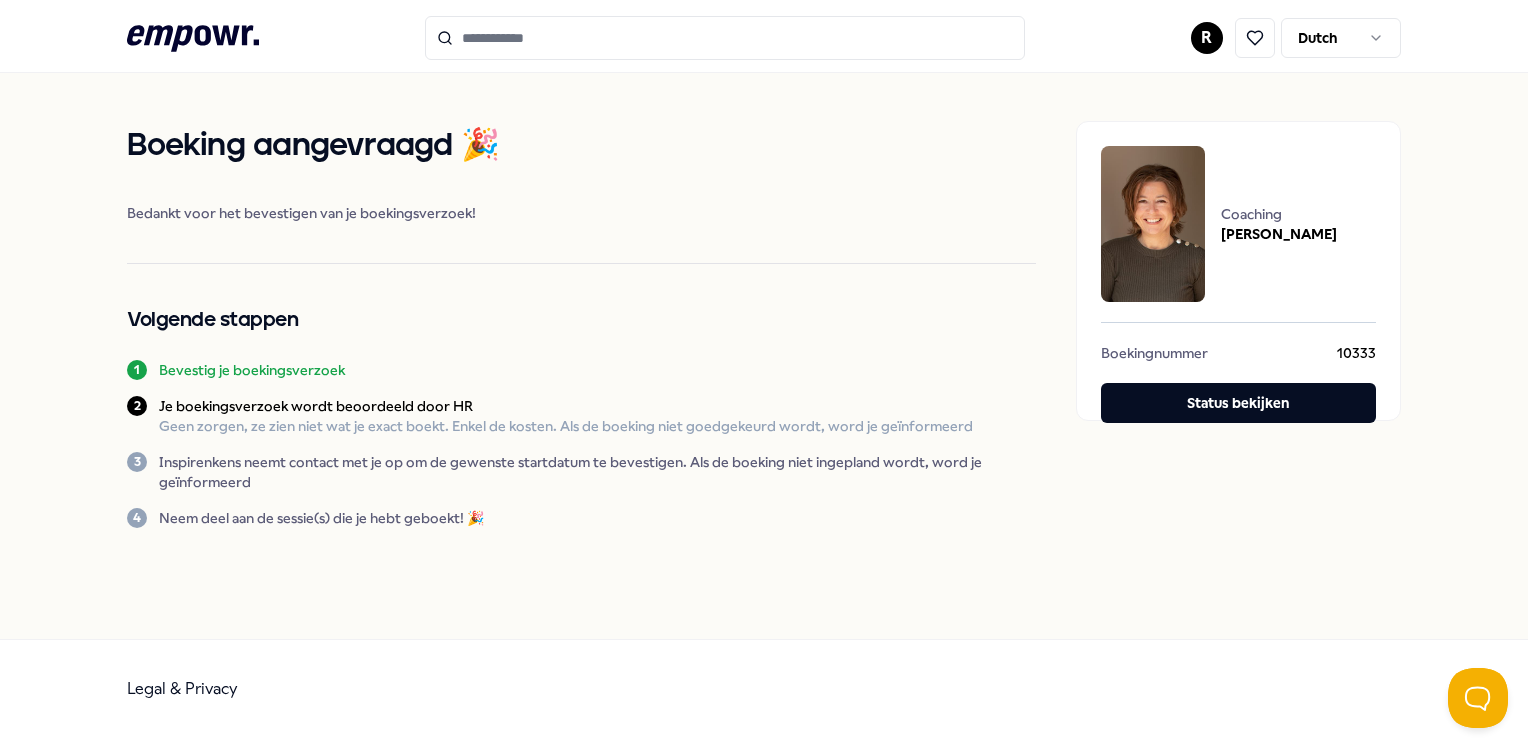 scroll, scrollTop: 0, scrollLeft: 0, axis: both 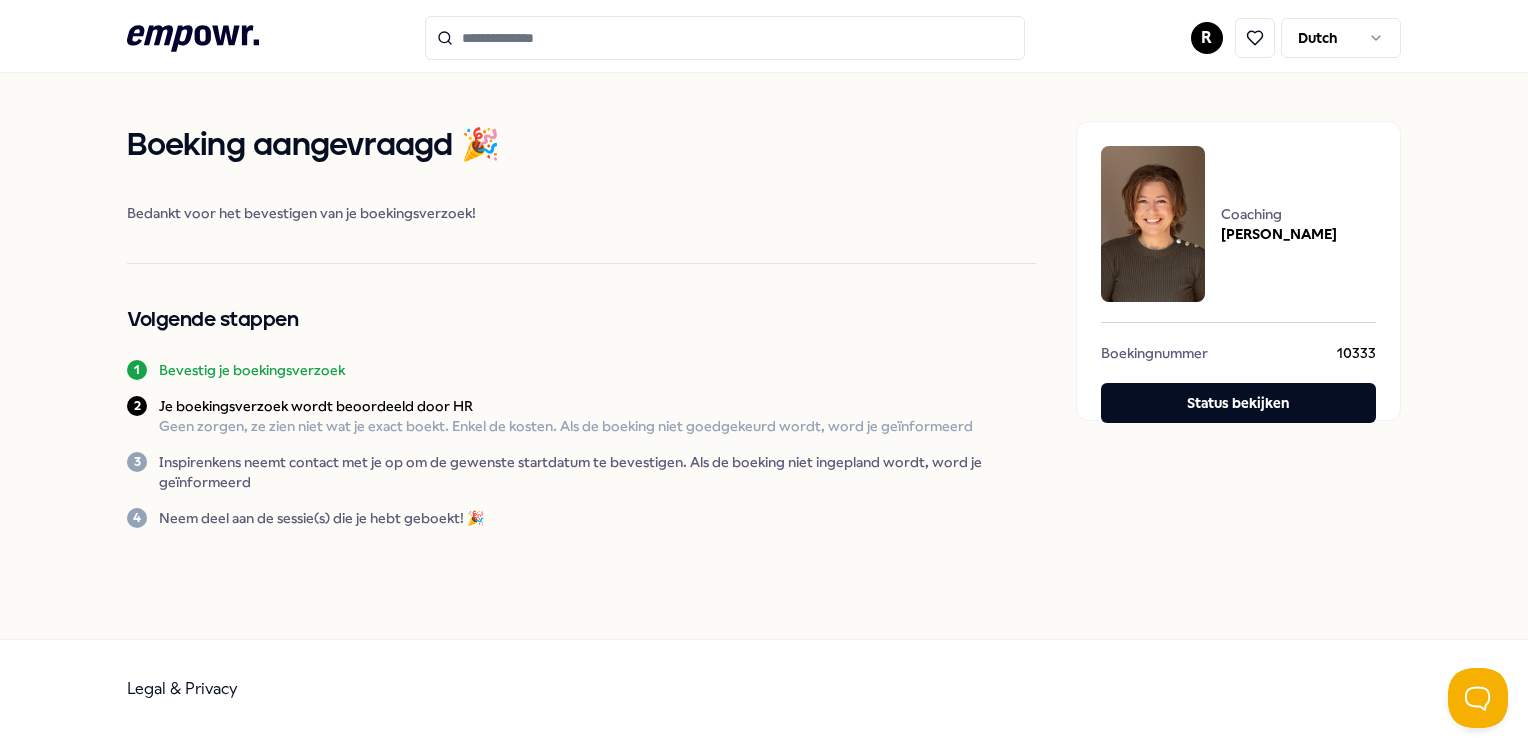 click on ".empowr-logo_svg__cls-1{fill:#03032f}" 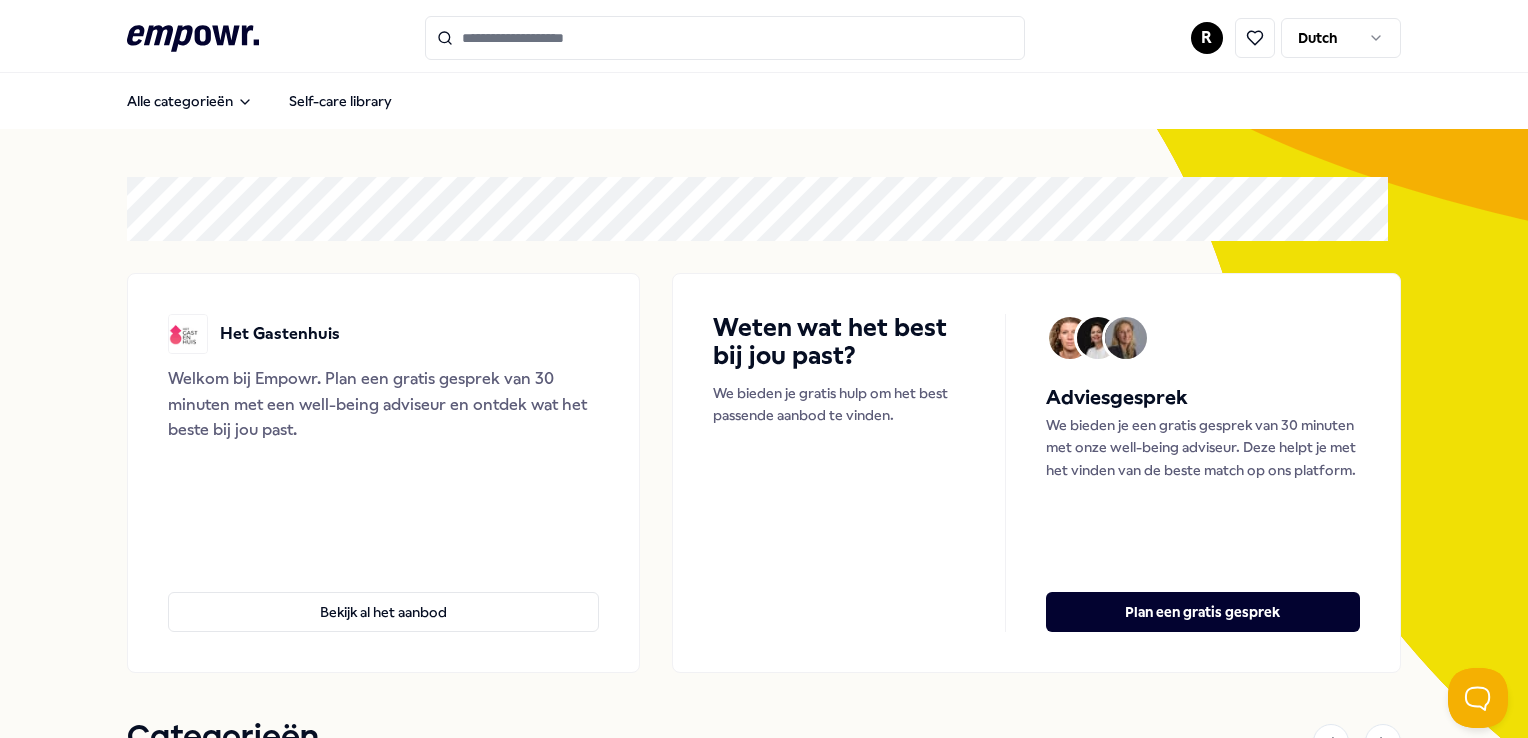 click at bounding box center (725, 38) 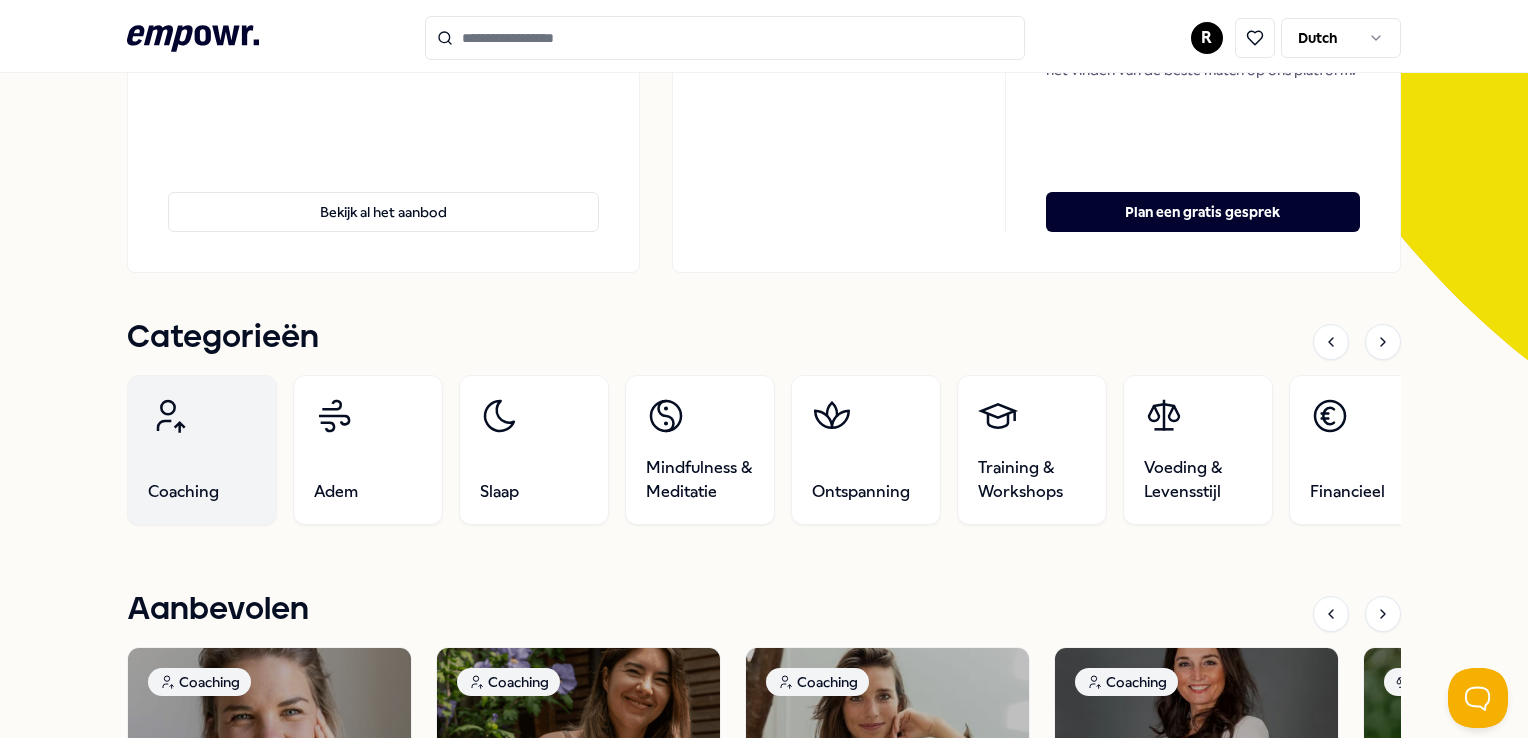 click on "Coaching" at bounding box center [202, 450] 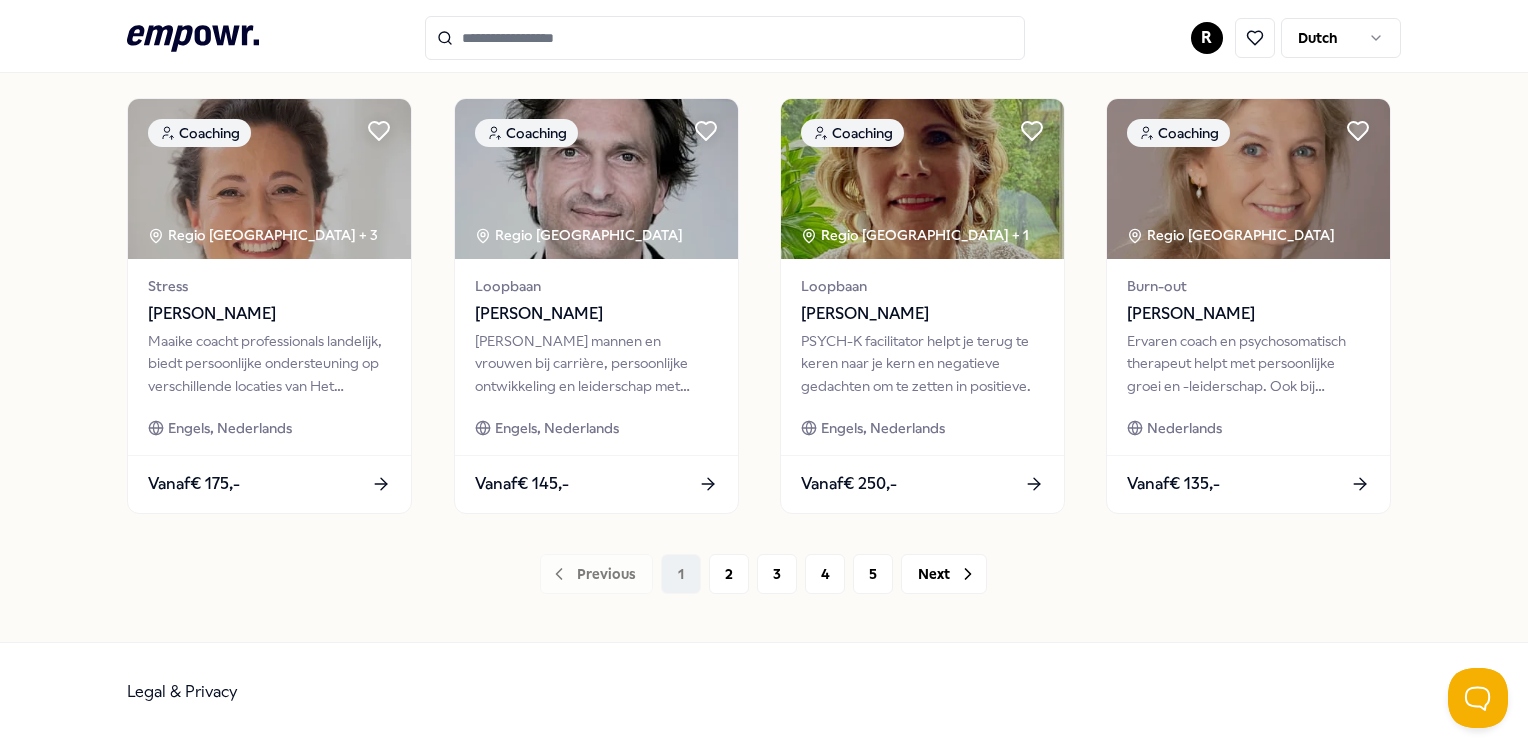 scroll, scrollTop: 1049, scrollLeft: 0, axis: vertical 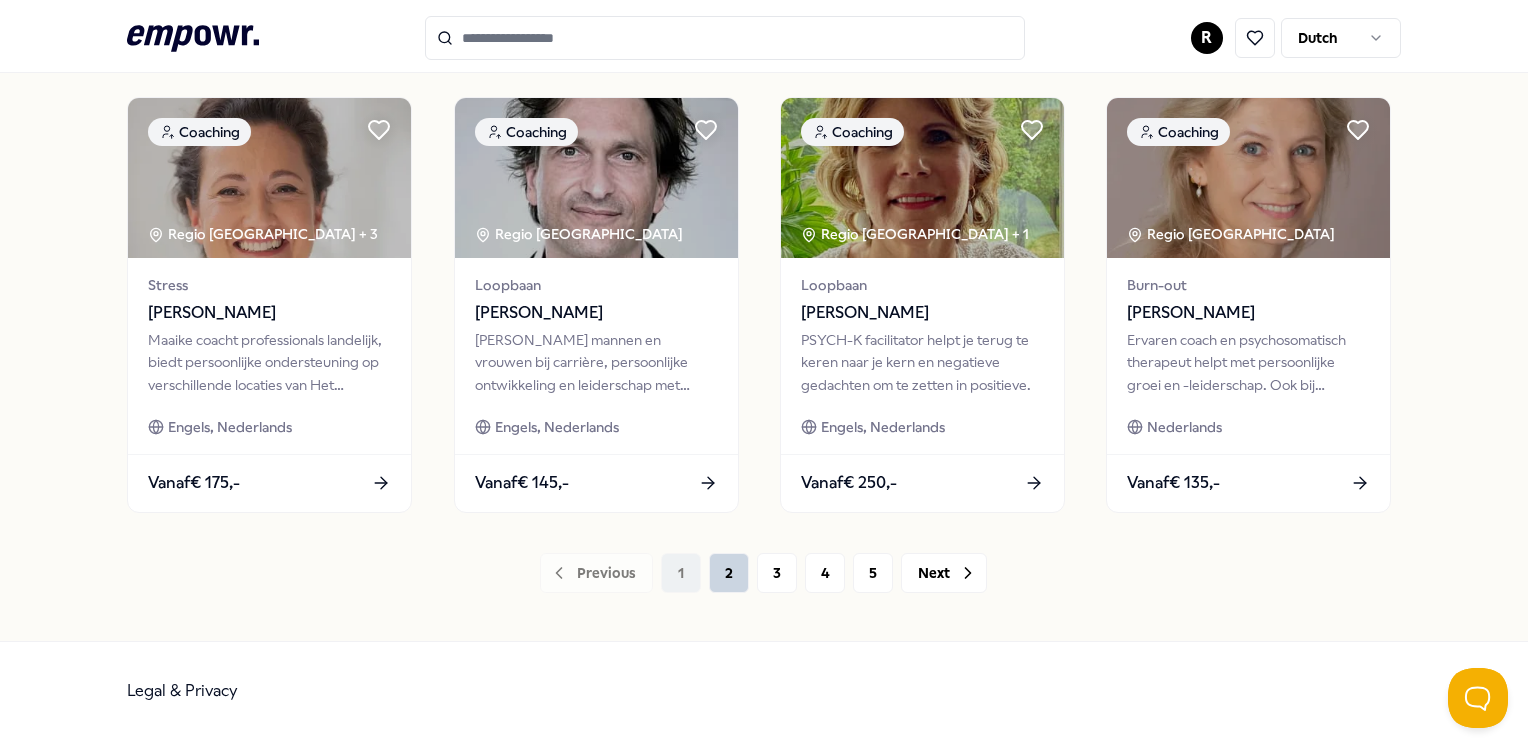 click on "2" at bounding box center (729, 573) 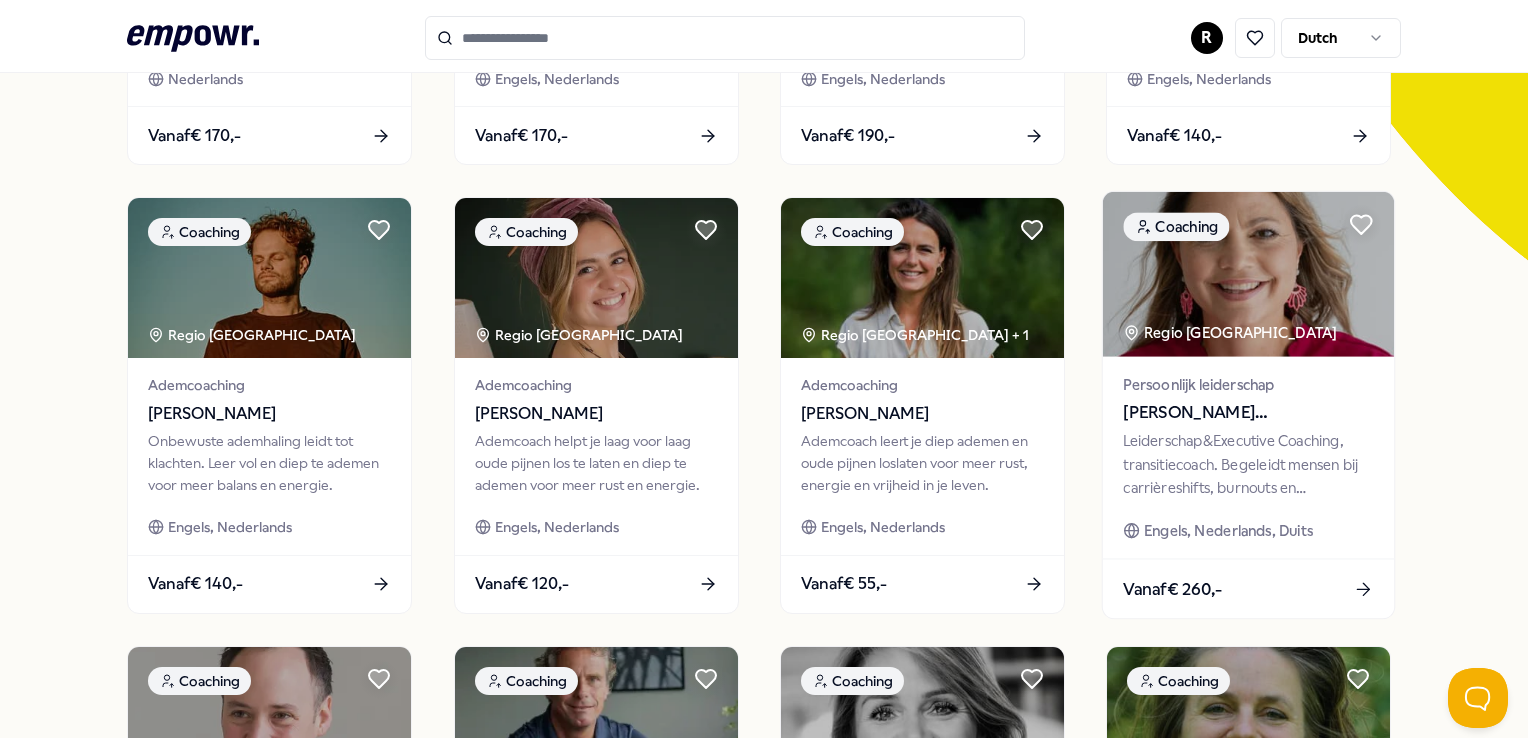 scroll, scrollTop: 900, scrollLeft: 0, axis: vertical 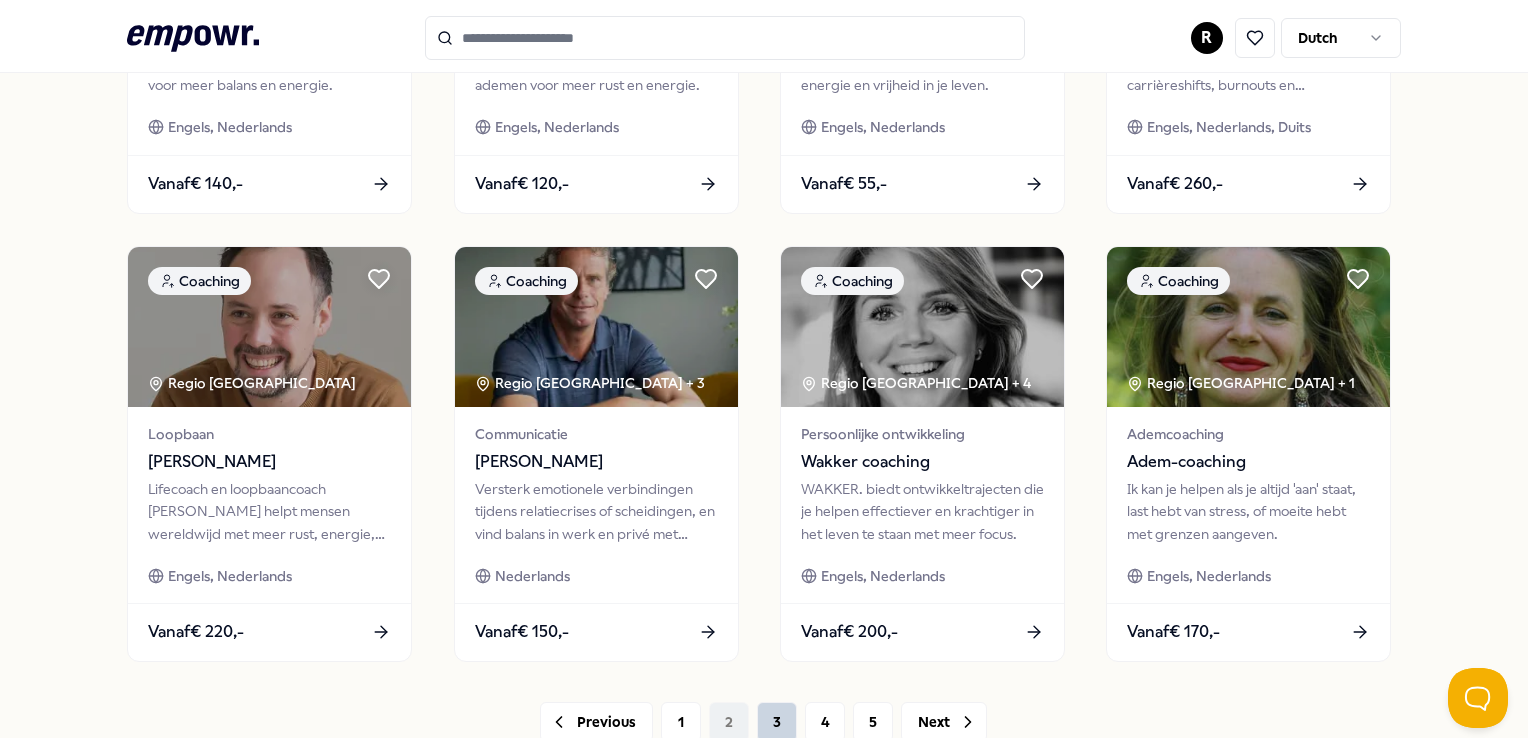 click on "3" at bounding box center (777, 722) 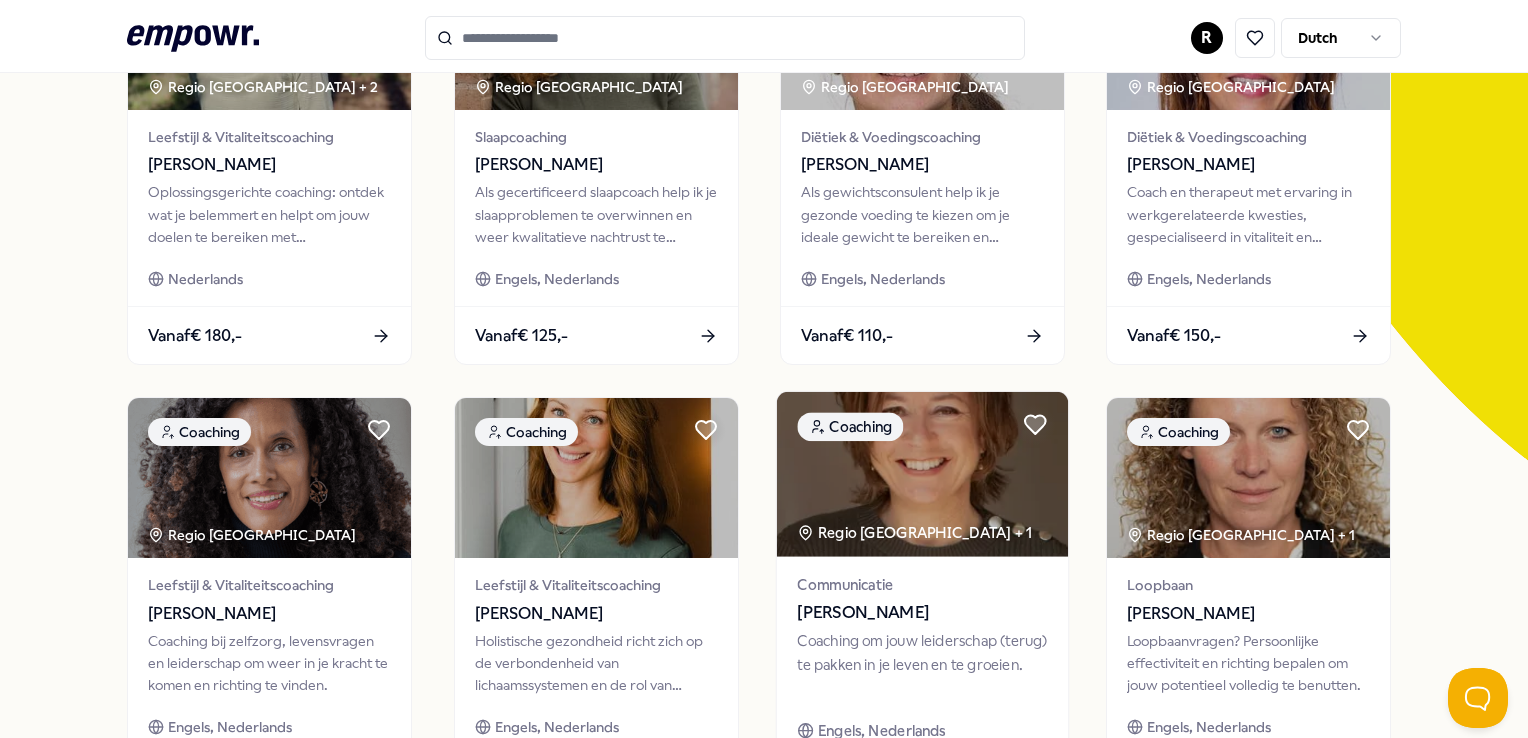 click on "[PERSON_NAME]" at bounding box center [922, 613] 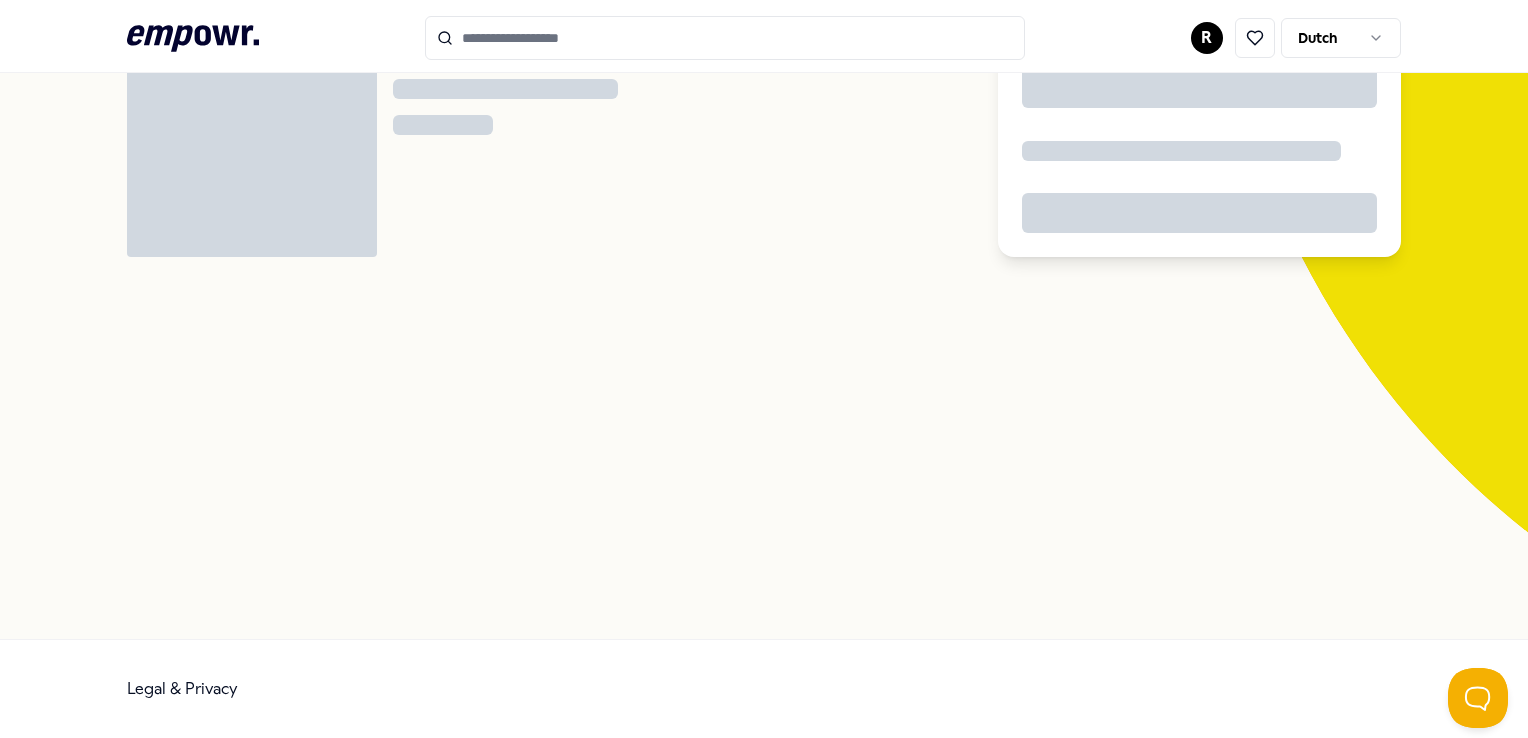 scroll, scrollTop: 128, scrollLeft: 0, axis: vertical 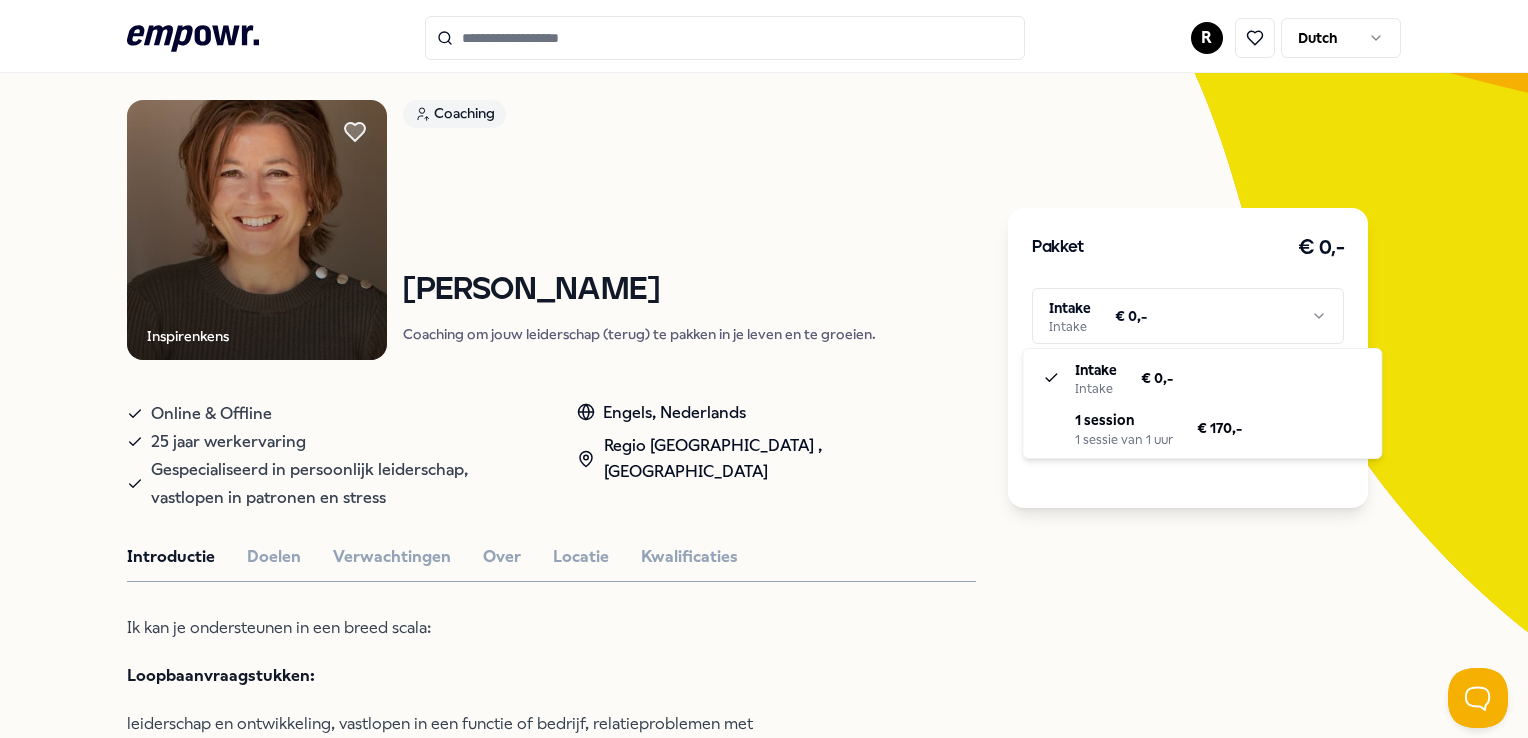 click on ".empowr-logo_svg__cls-1{fill:#03032f} R Dutch Alle categorieën   Self-care library Terug Inspirenkens Coaching [PERSON_NAME] Coaching om jouw leiderschap (terug) te pakken in je leven en te groeien. Online & Offline 25 jaar werkervaring Gespecialiseerd in persoonlijk leiderschap, vastlopen in patronen en stress Engels, [GEOGRAPHIC_DATA] , Regio  West  NL  Introductie Doelen Verwachtingen Over Locatie Kwalificaties Ik kan je ondersteunen in een breed scala: Loopbaanvraagstukken:  leiderschap en ontwikkeling, vastlopen in een functie of bedrijf, relatieproblemen met collega’s, balans werk privé, sparringpartner, reorganisaties, vaststellingsovereenkomsten en exit trajecten. Levensvraagstukken:  vastlopen in patronen, veerkracht, storende gedachten, persoonlijke ontwikkeling, relatie, rouw, burn-out, vertrouwen, perfectionisme, zingeving, intuïtie, hoogsensitiviteit. Beoordelingen  Anoniem     Anoniem Anoniem Aanbevolen Coaching Regio  [GEOGRAPHIC_DATA]    + 1 Grenzen stellen [PERSON_NAME][GEOGRAPHIC_DATA]" at bounding box center [764, 369] 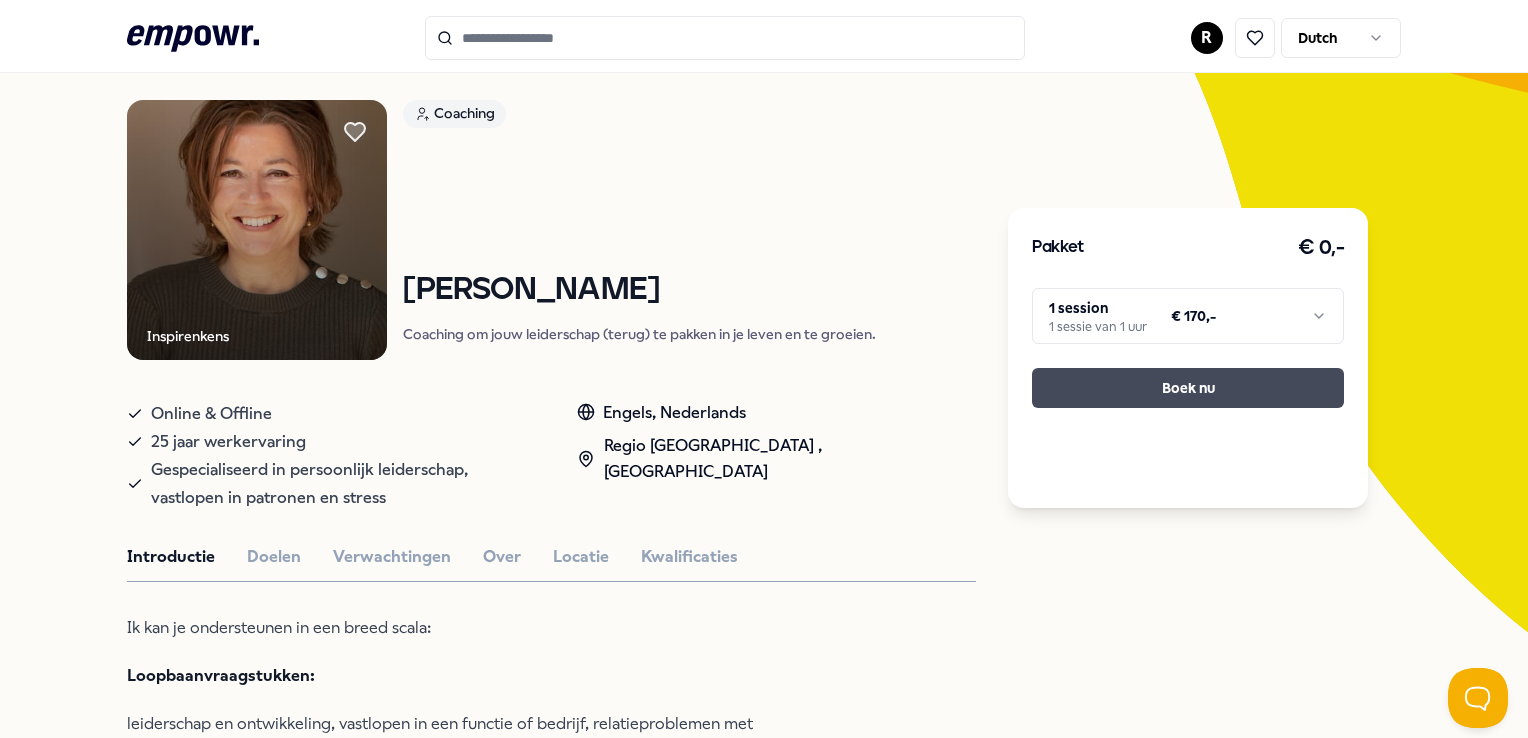 click on "Boek nu" at bounding box center [1188, 388] 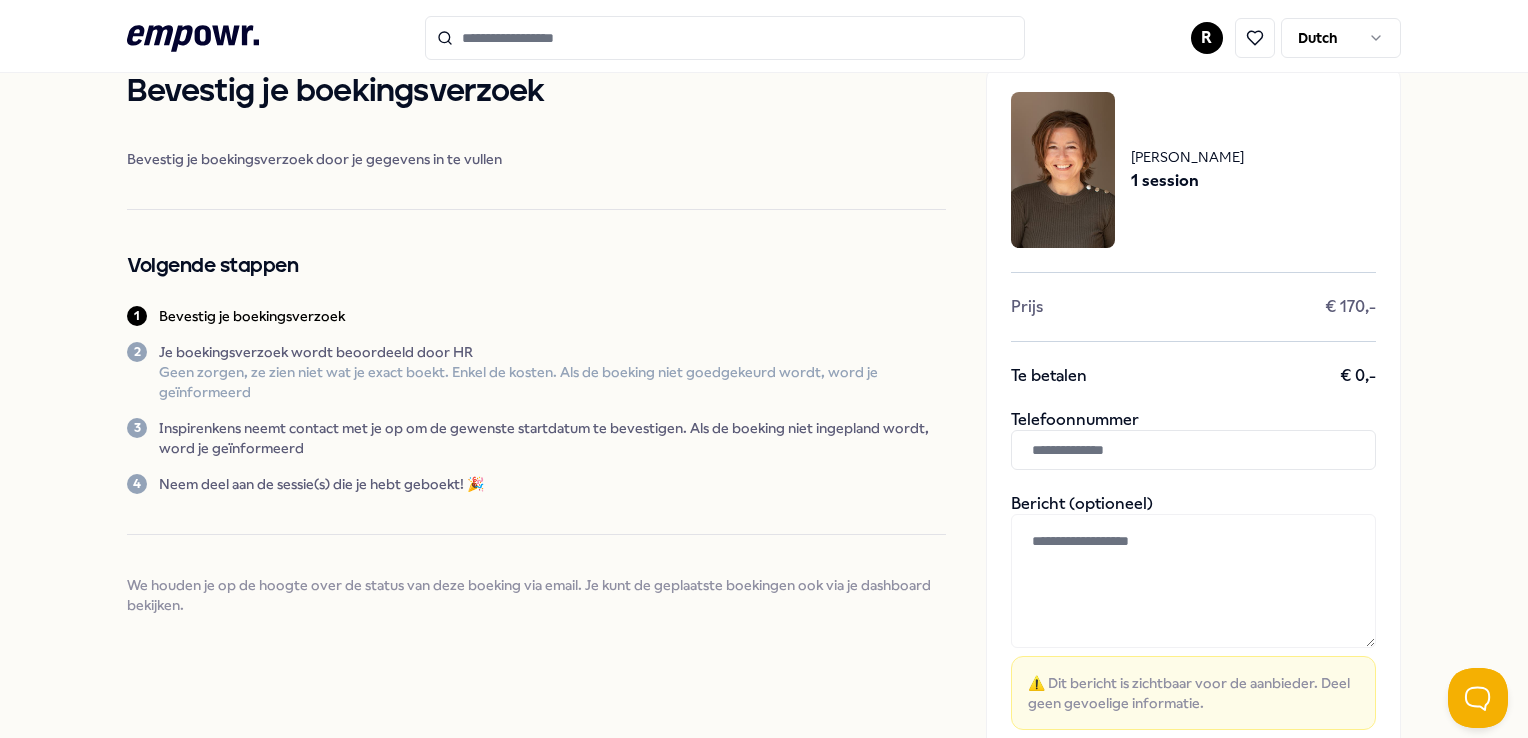 scroll, scrollTop: 128, scrollLeft: 0, axis: vertical 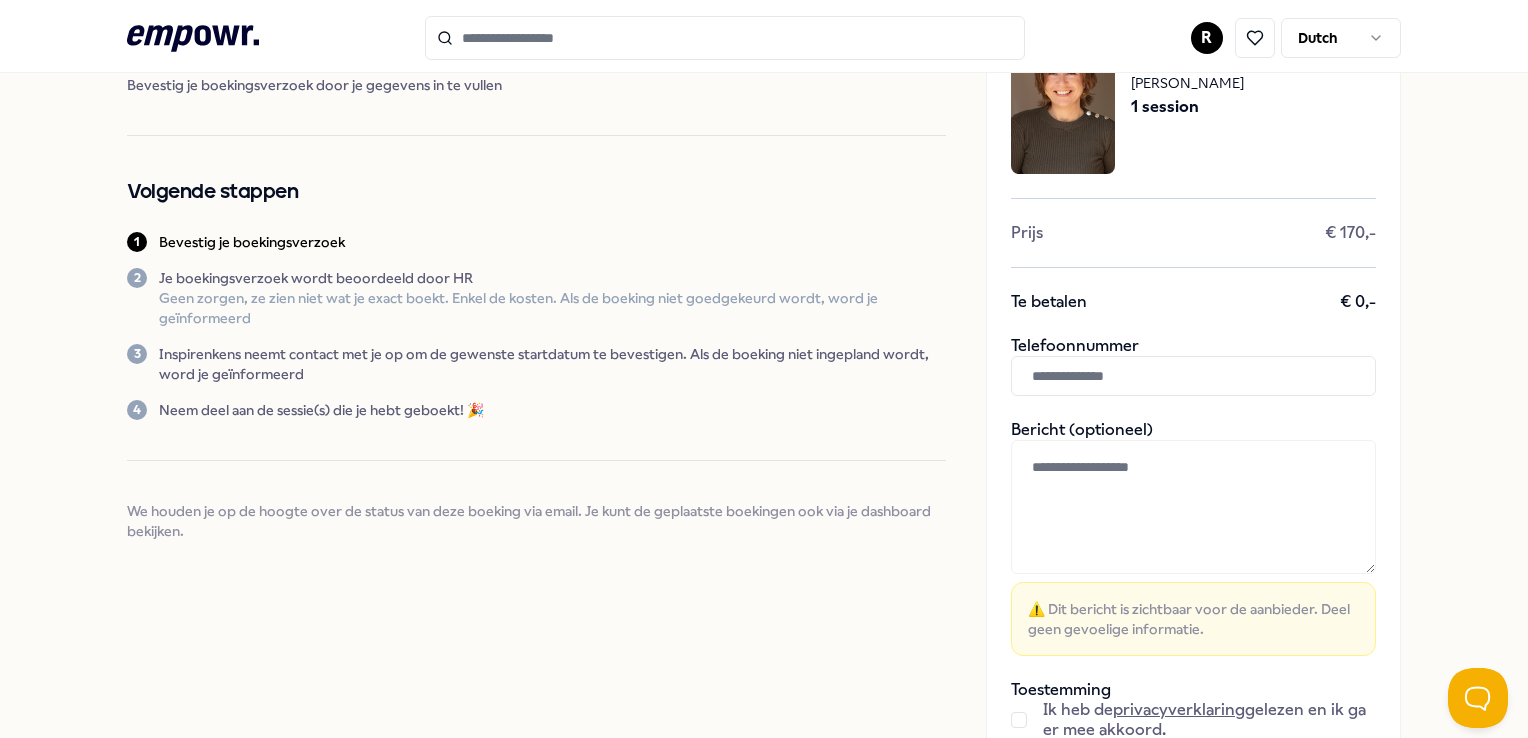 click at bounding box center [1193, 507] 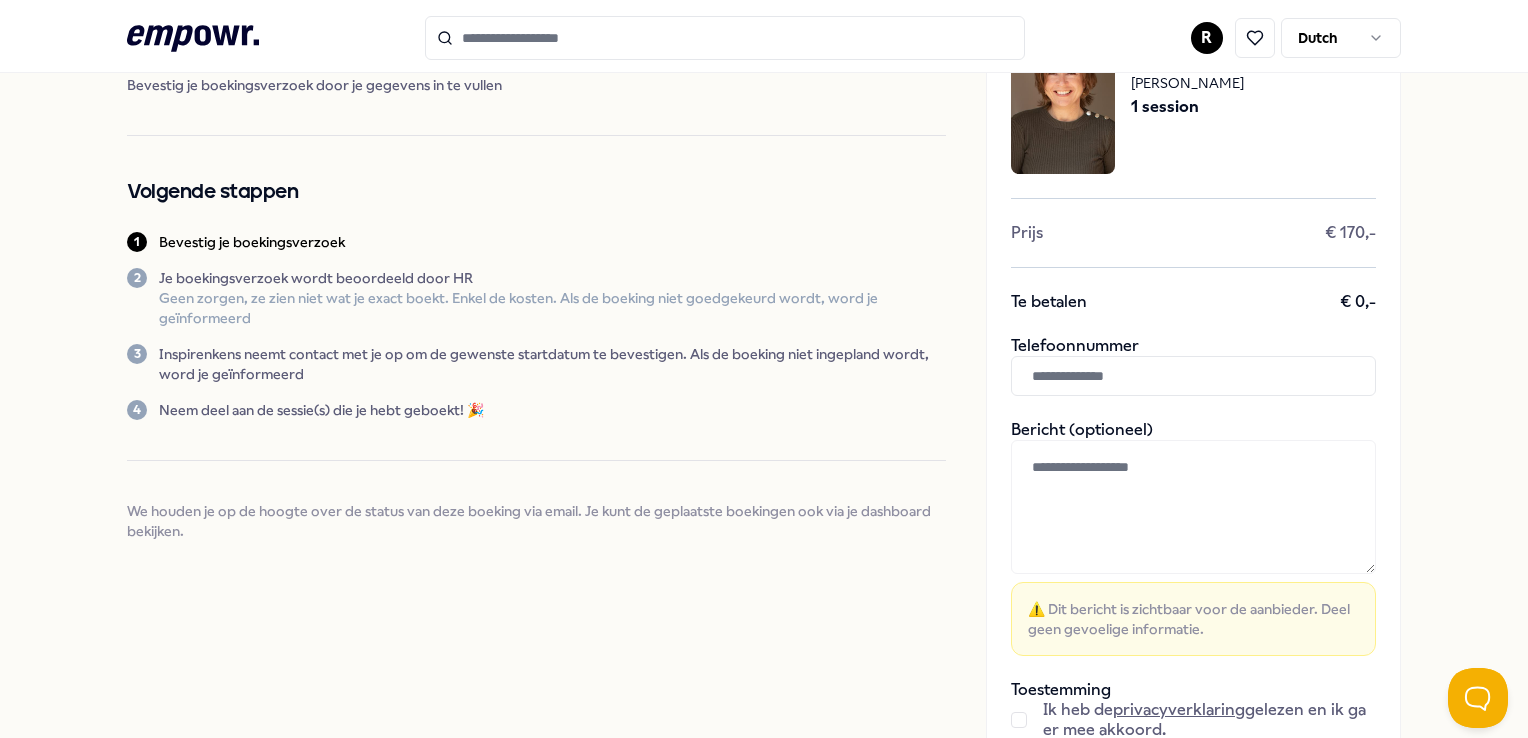 paste on "**********" 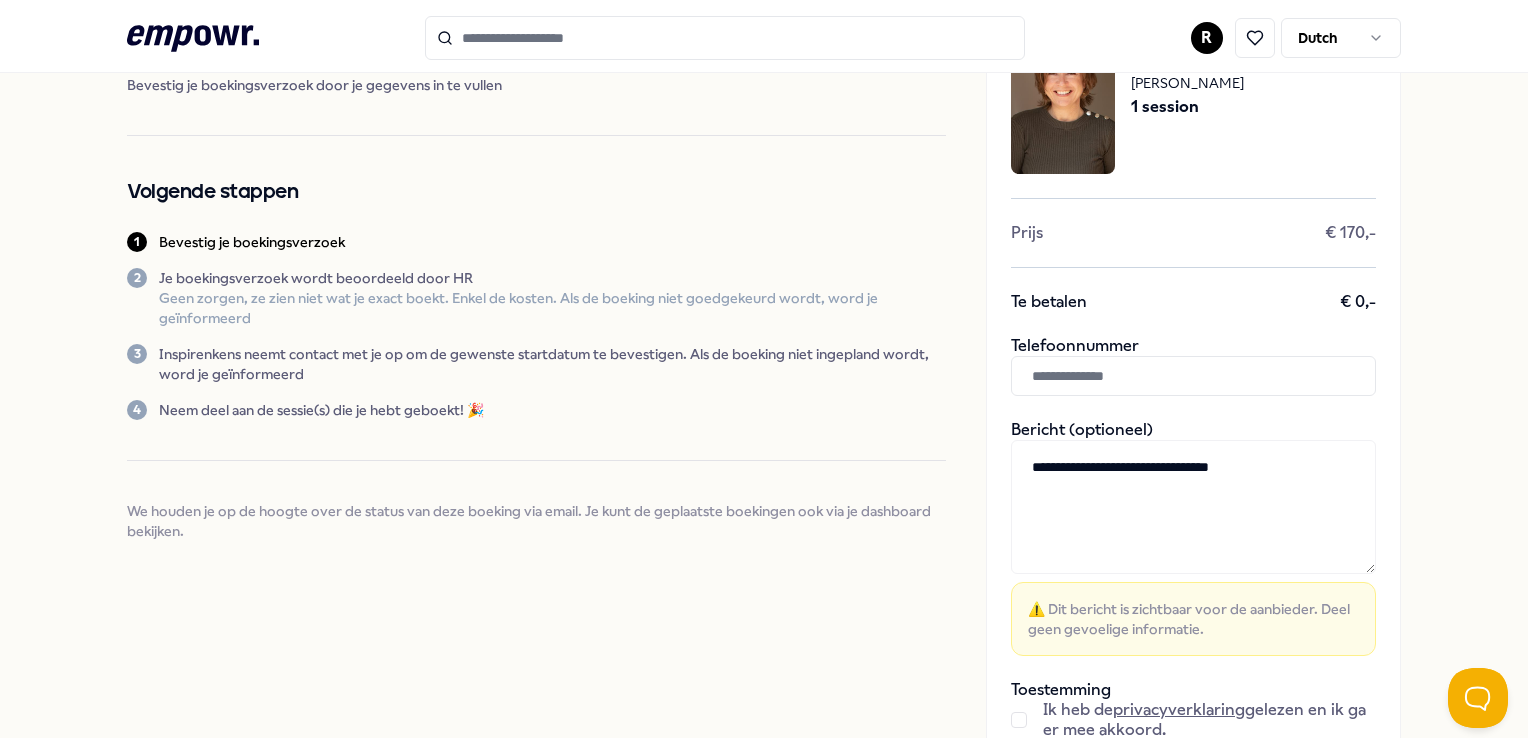 type on "**********" 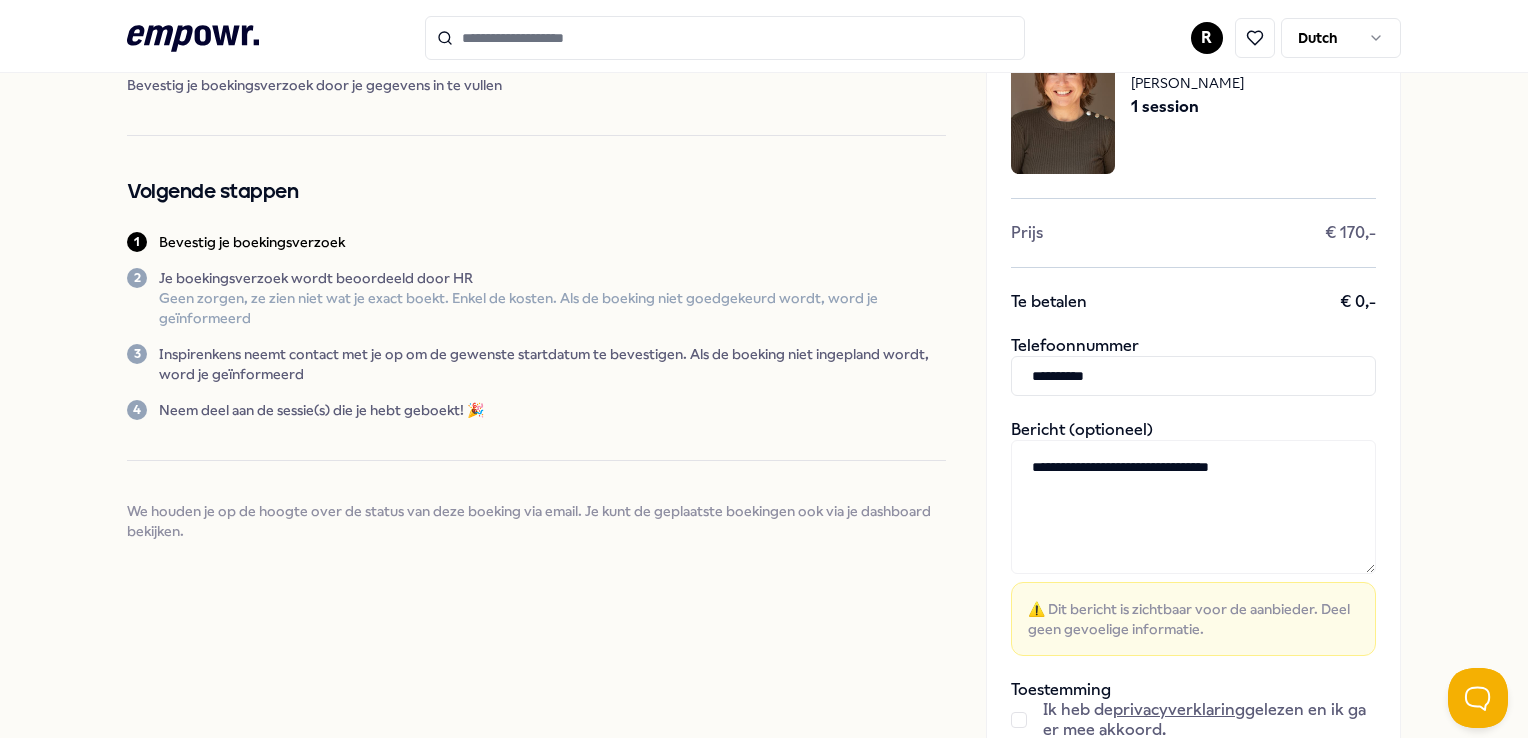 type on "**********" 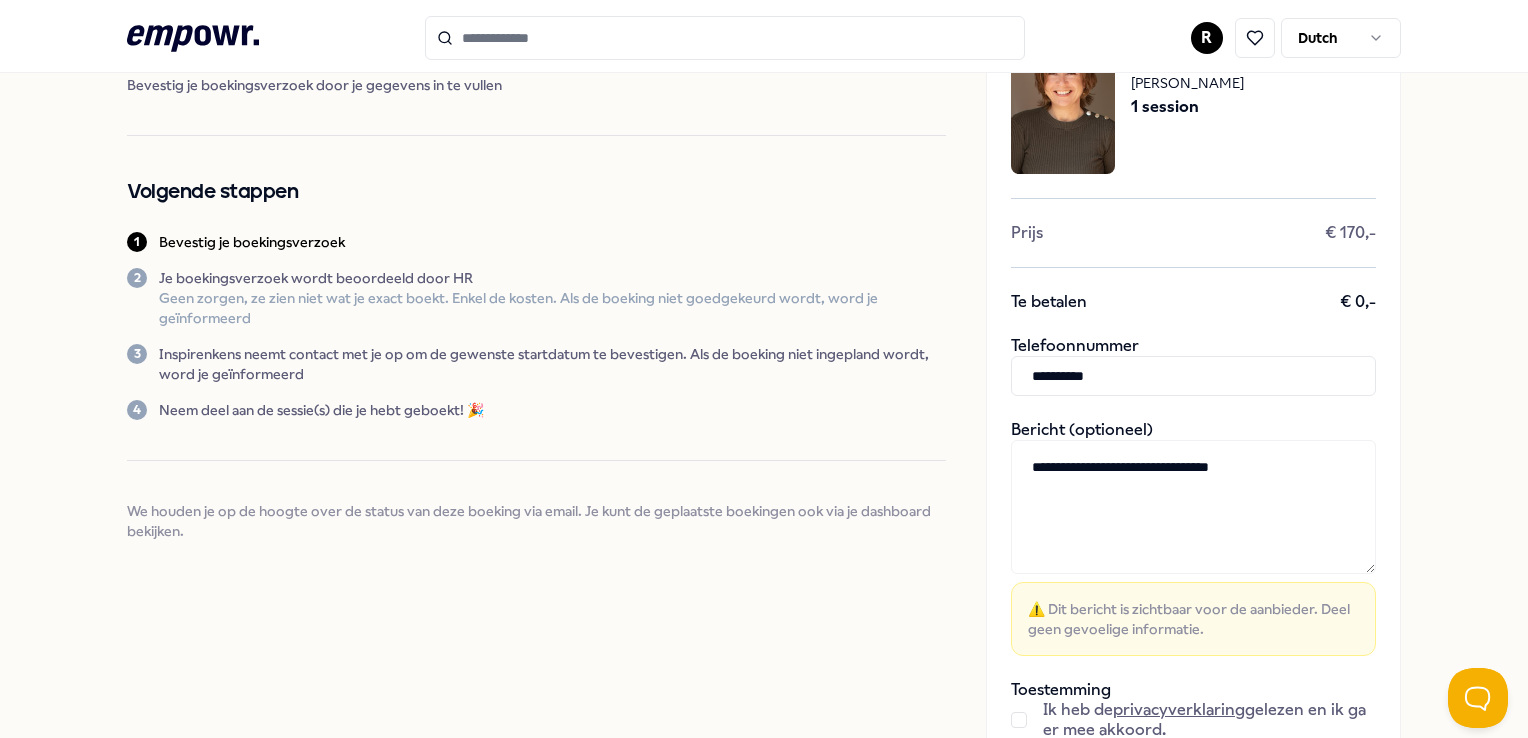 click on "**********" at bounding box center [1193, 507] 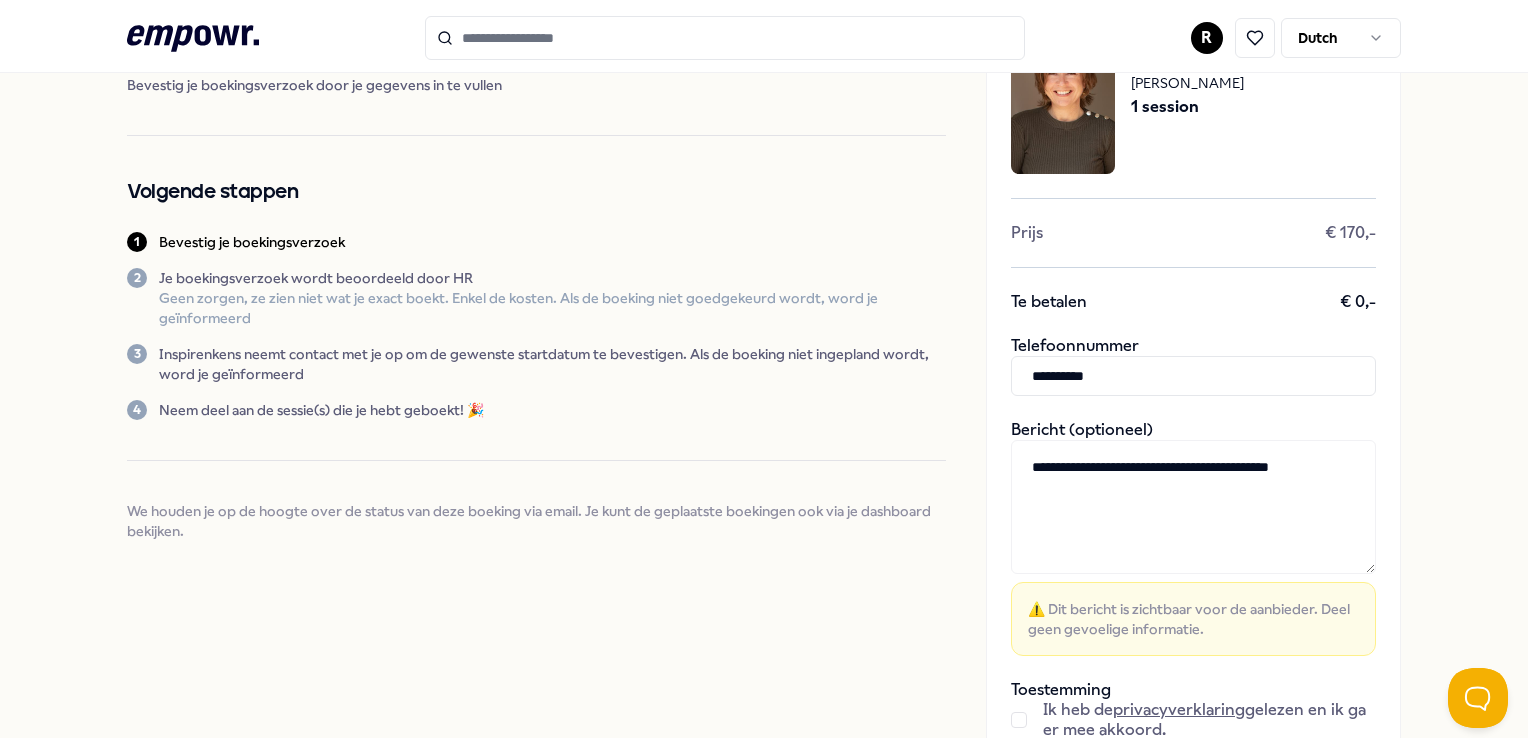 type on "**********" 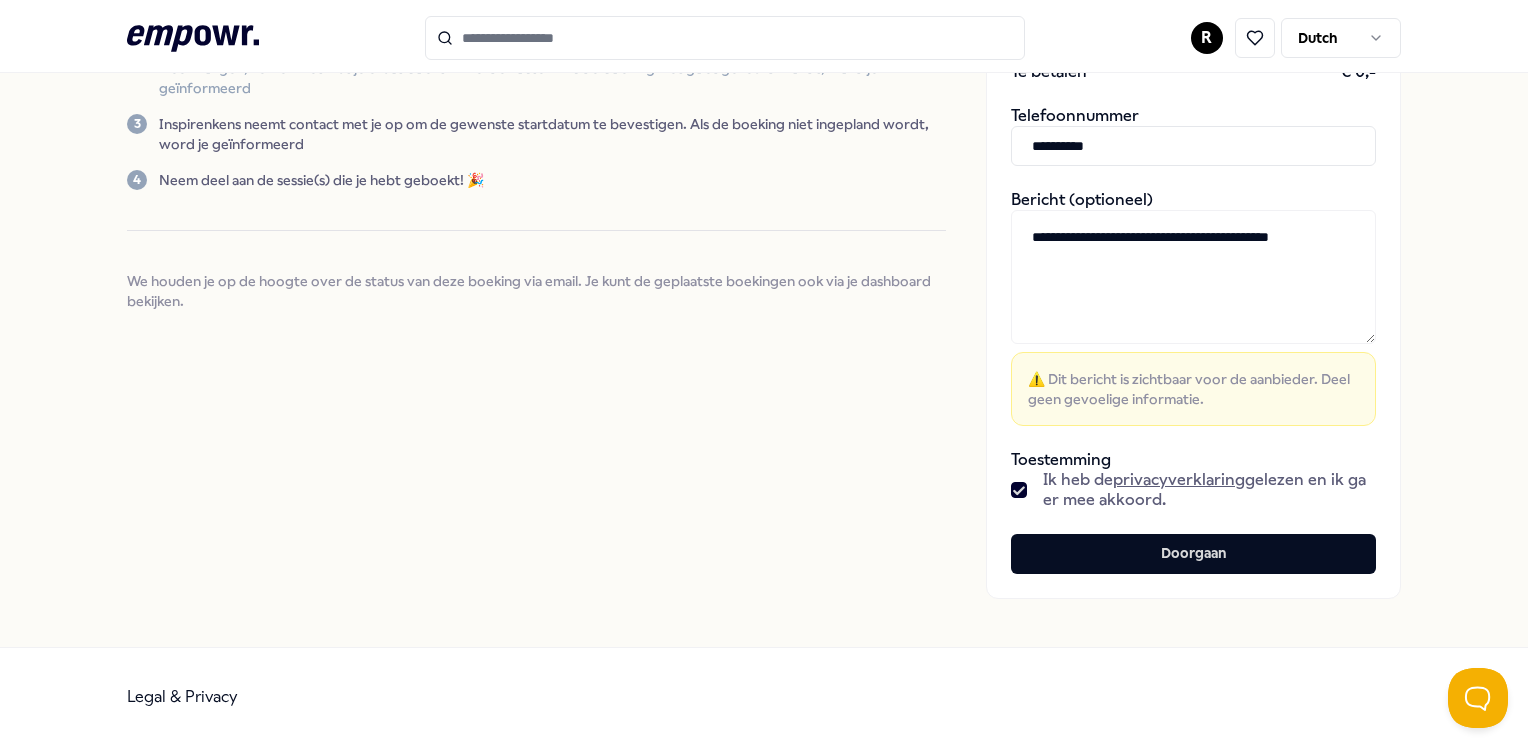 scroll, scrollTop: 364, scrollLeft: 0, axis: vertical 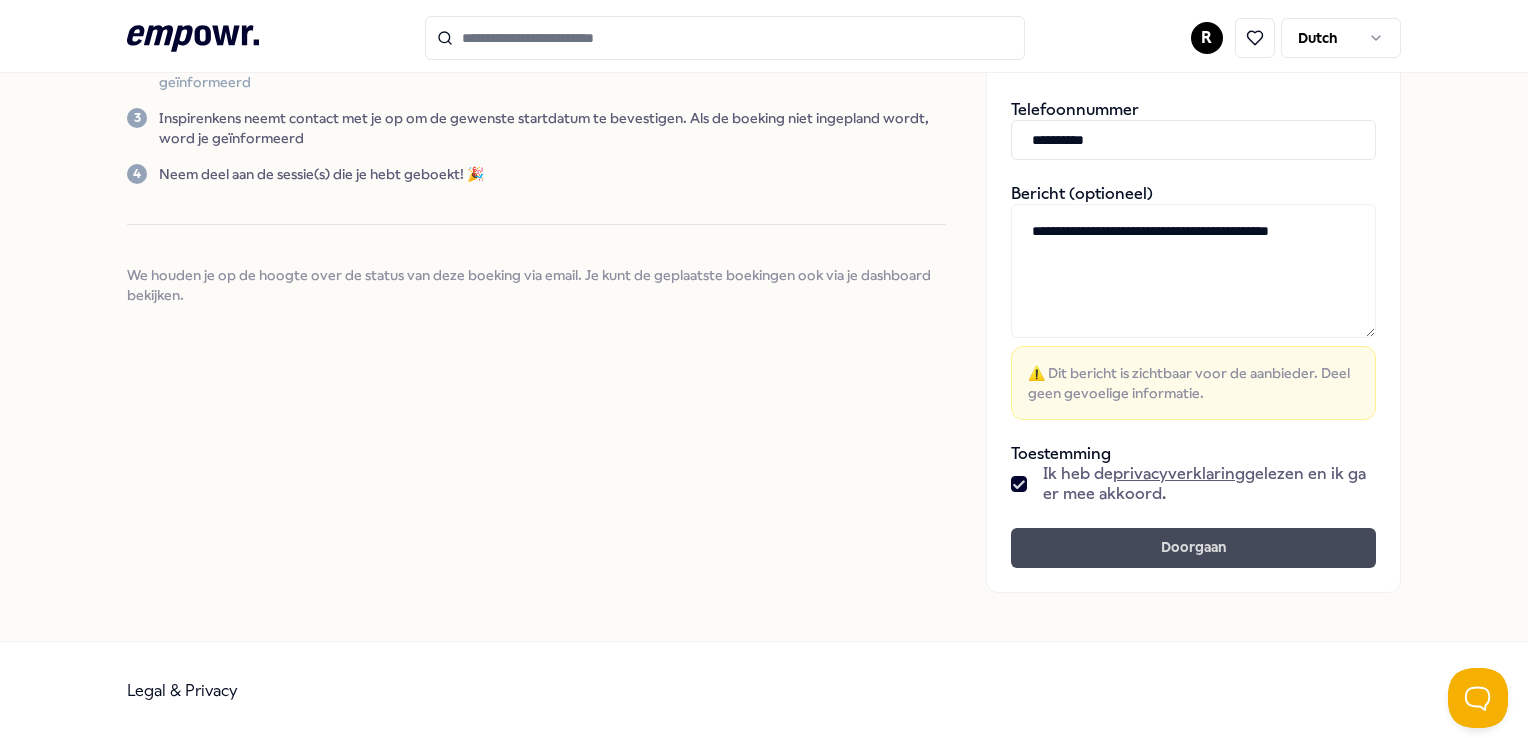 click on "Doorgaan" at bounding box center (1193, 548) 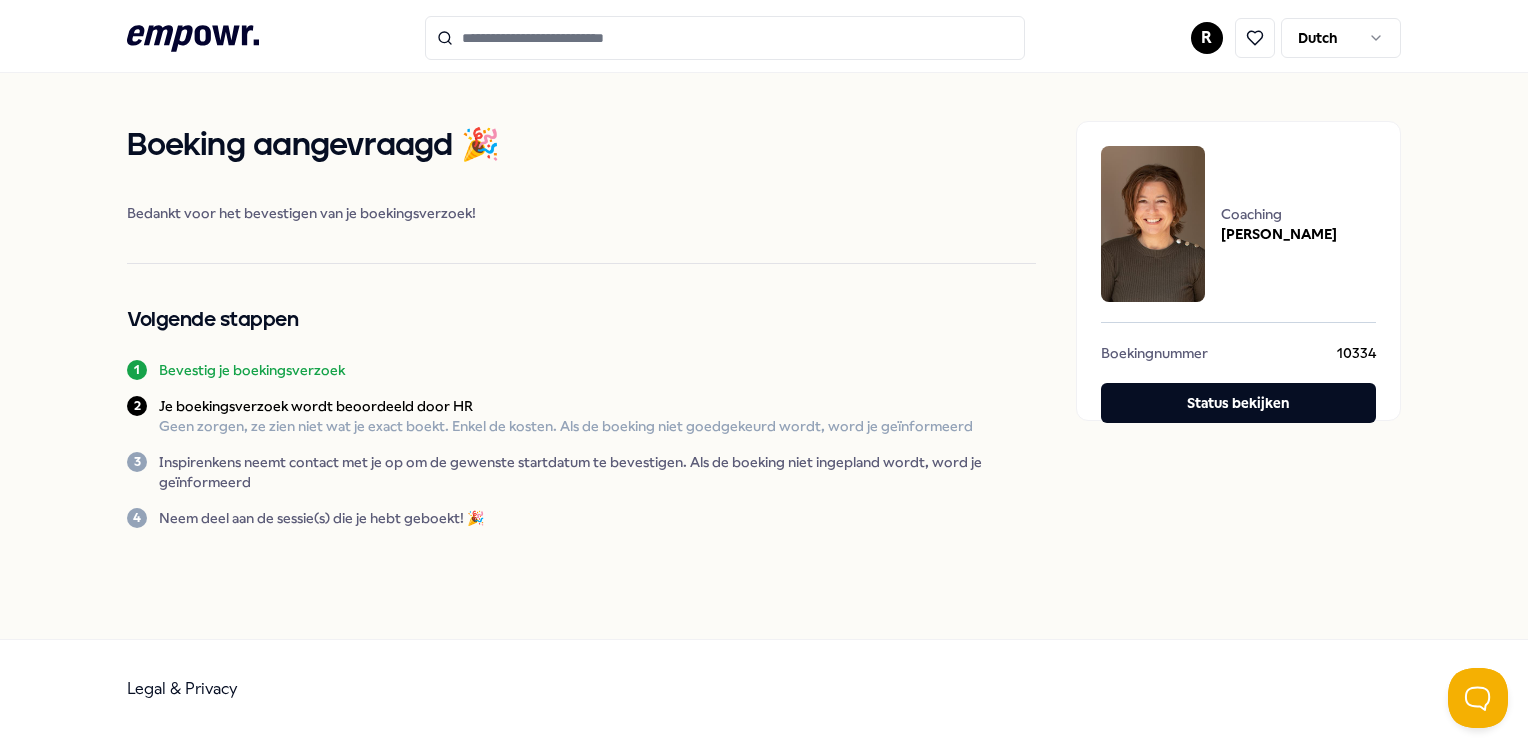 scroll, scrollTop: 0, scrollLeft: 0, axis: both 